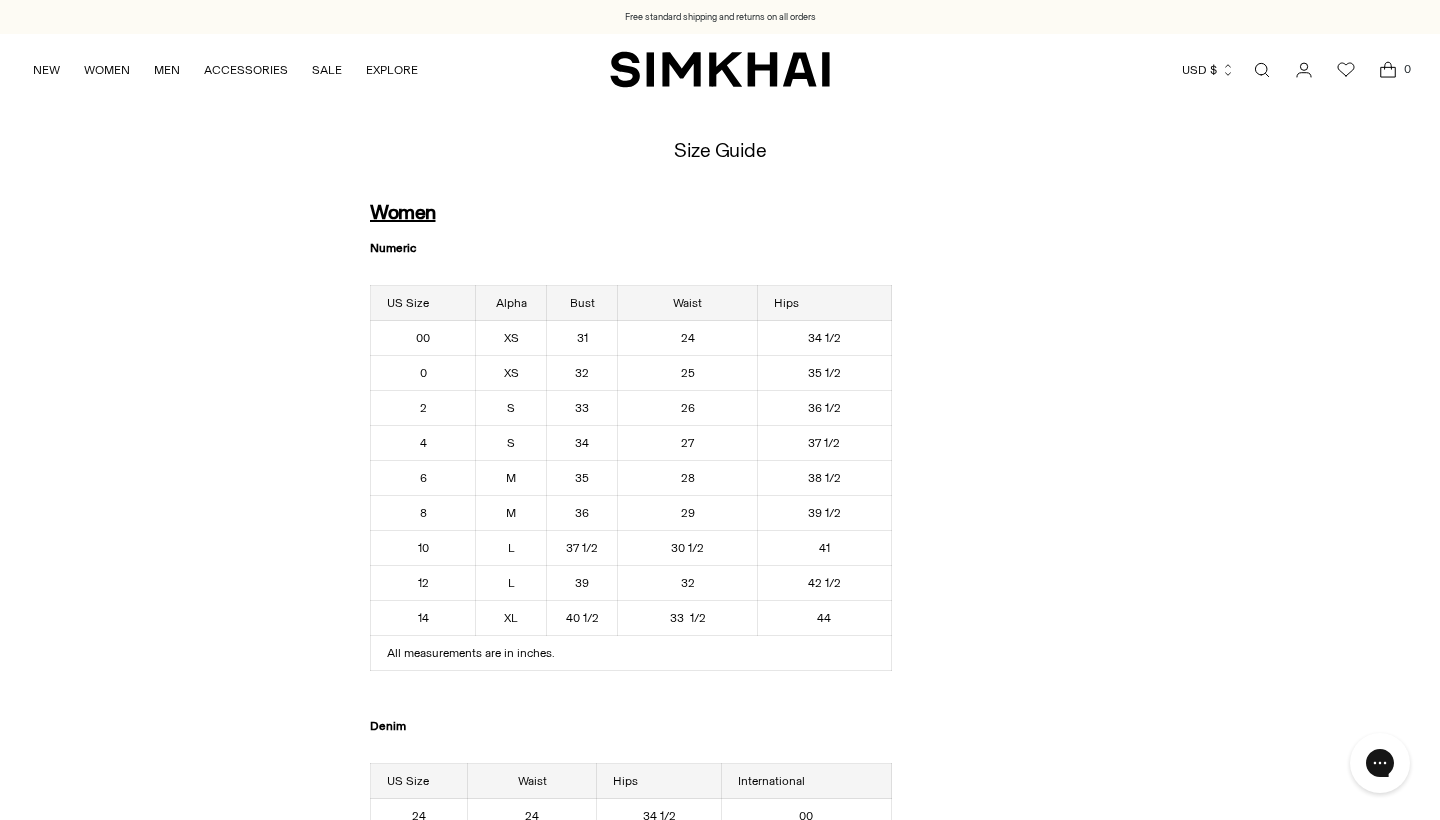 scroll, scrollTop: 0, scrollLeft: 0, axis: both 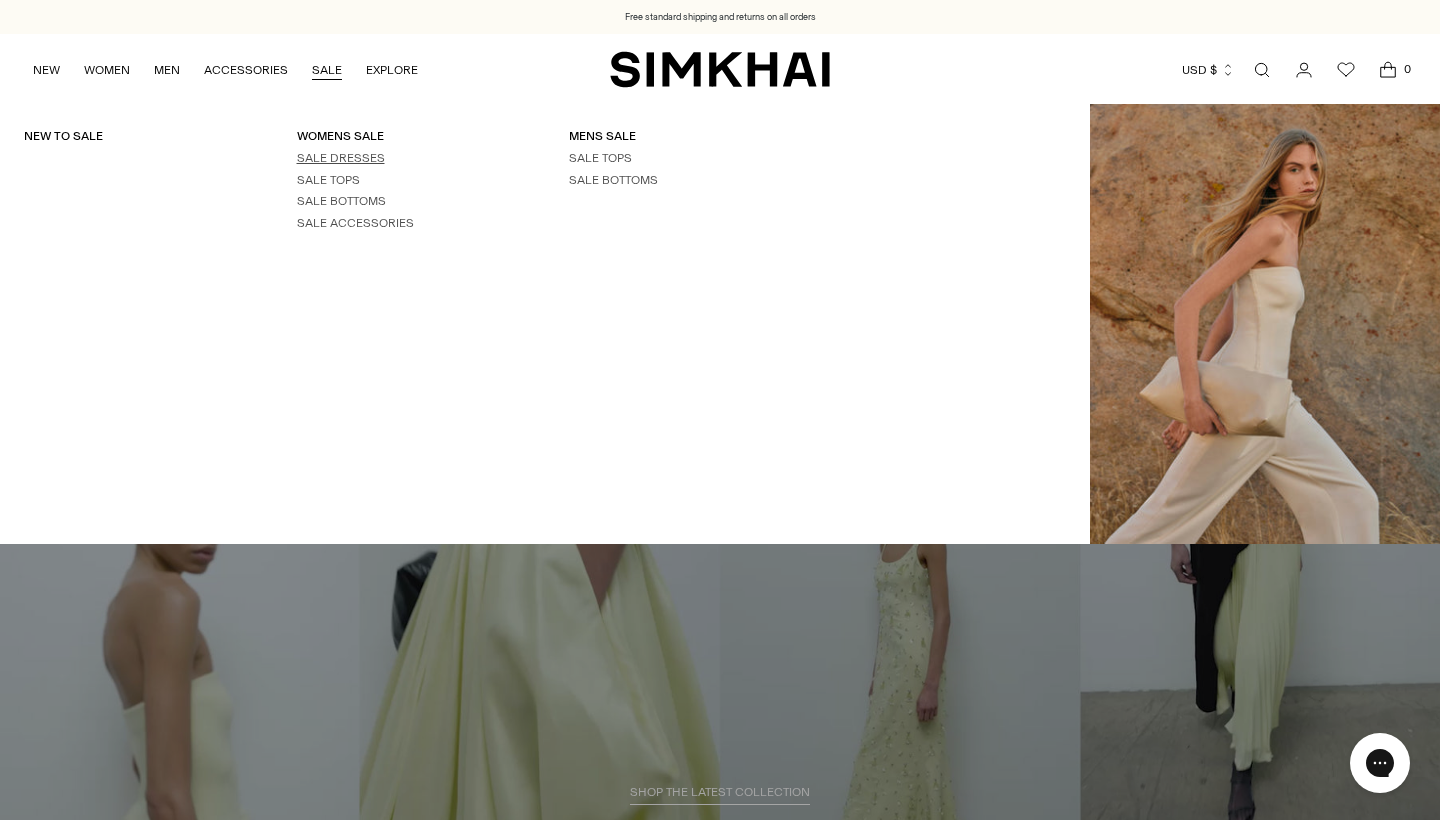 click on "SALE DRESSES" at bounding box center (341, 158) 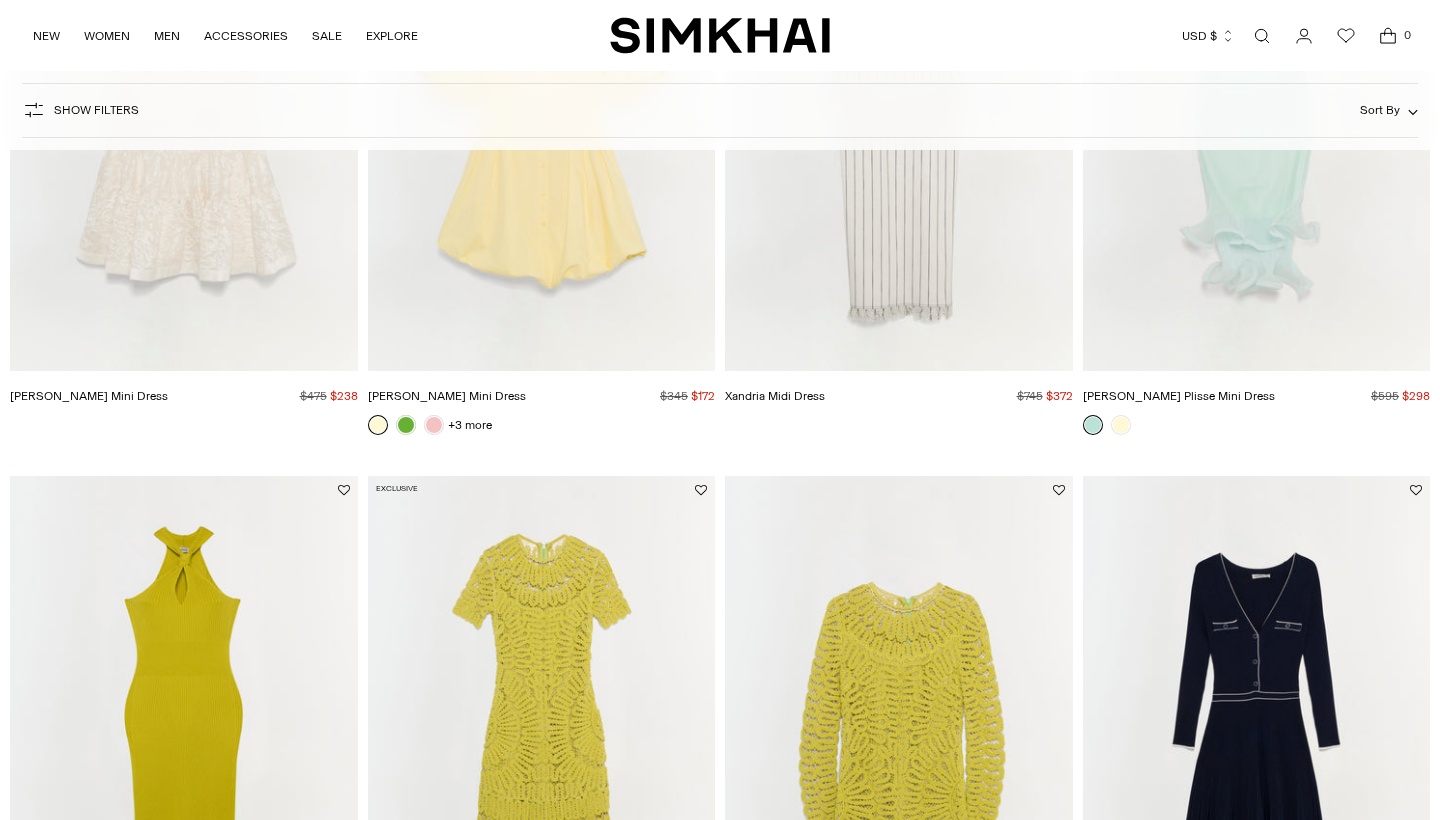 scroll, scrollTop: 1807, scrollLeft: 0, axis: vertical 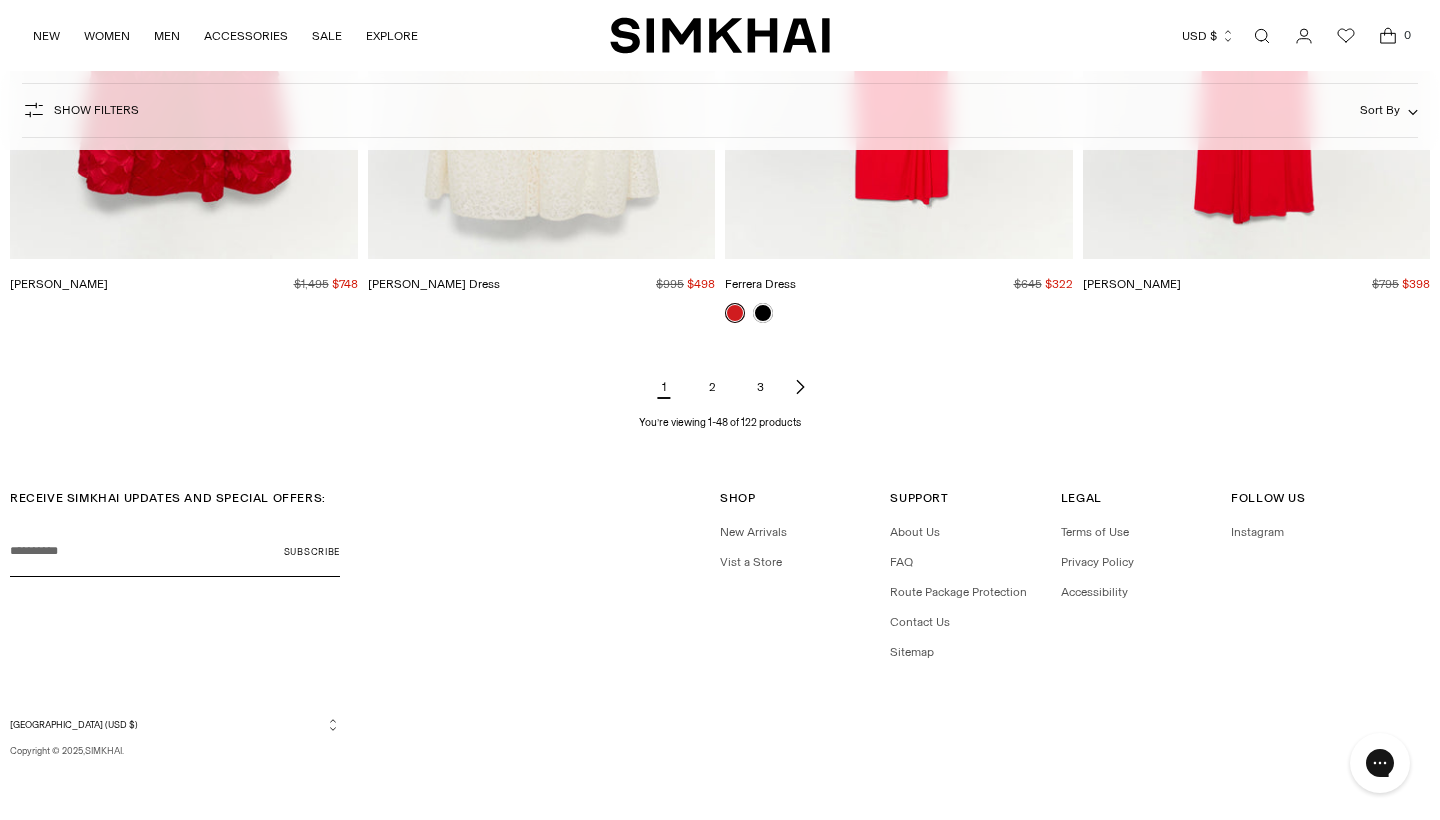 click at bounding box center (800, 387) 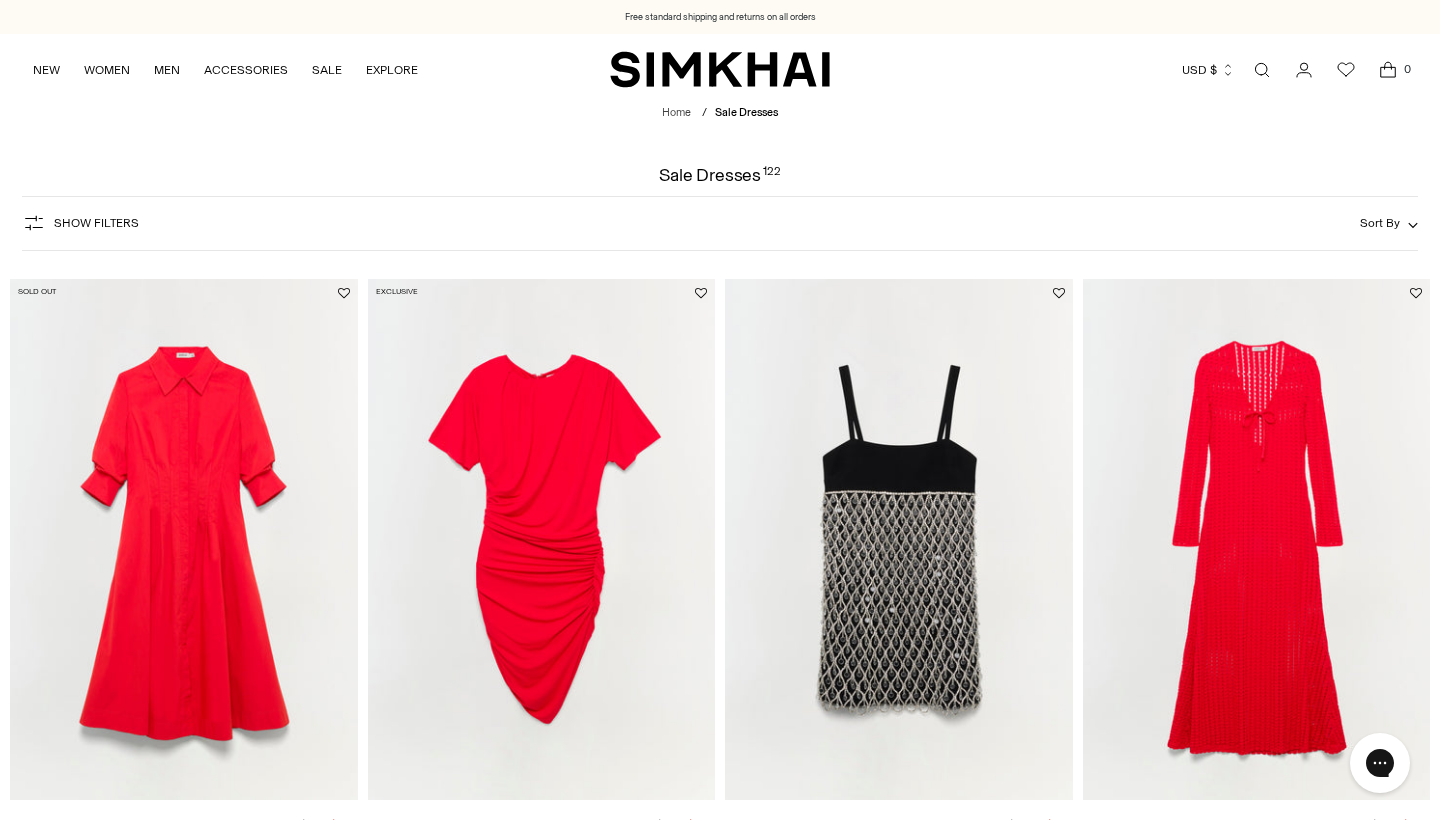scroll, scrollTop: 0, scrollLeft: 0, axis: both 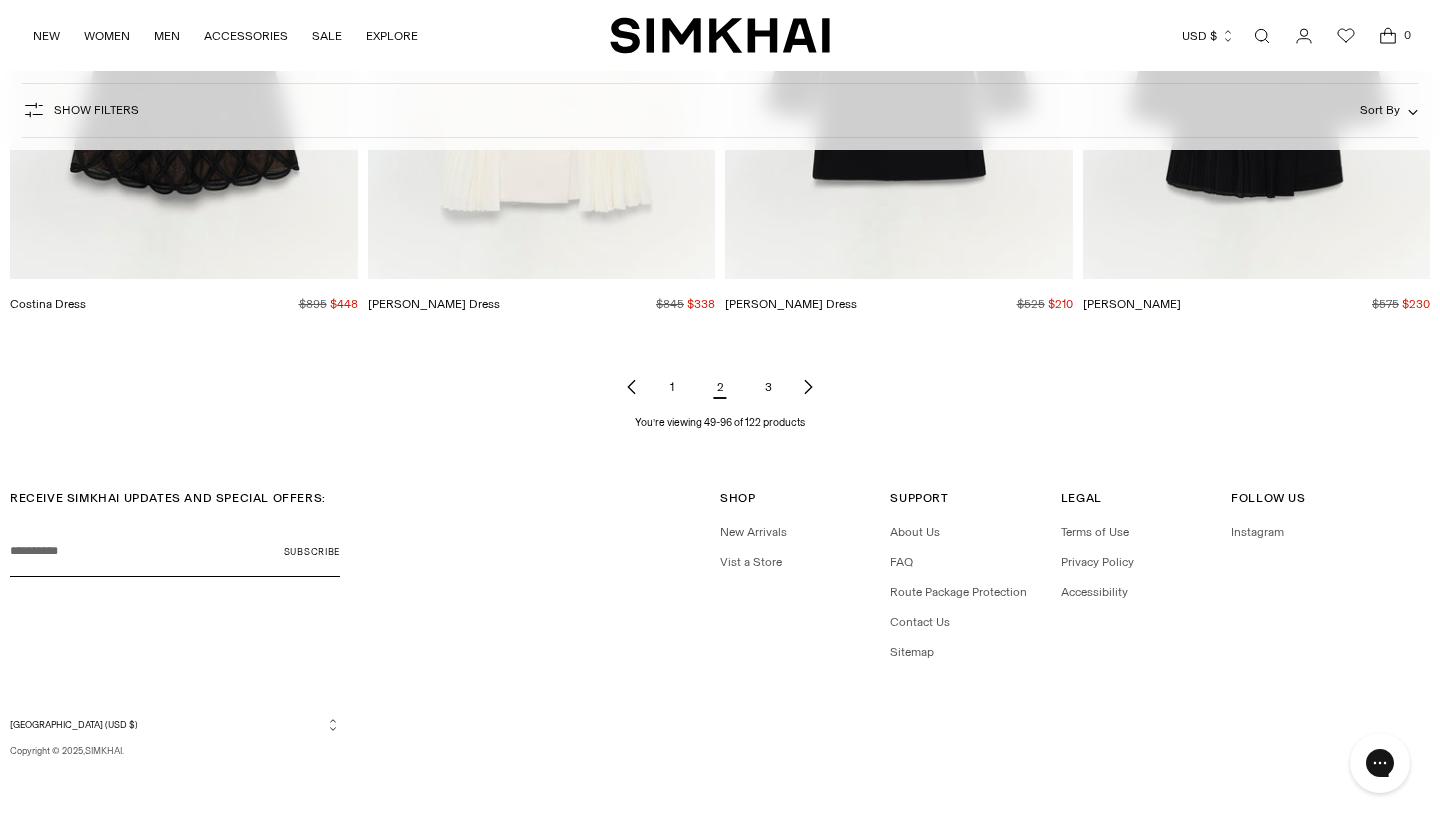 click 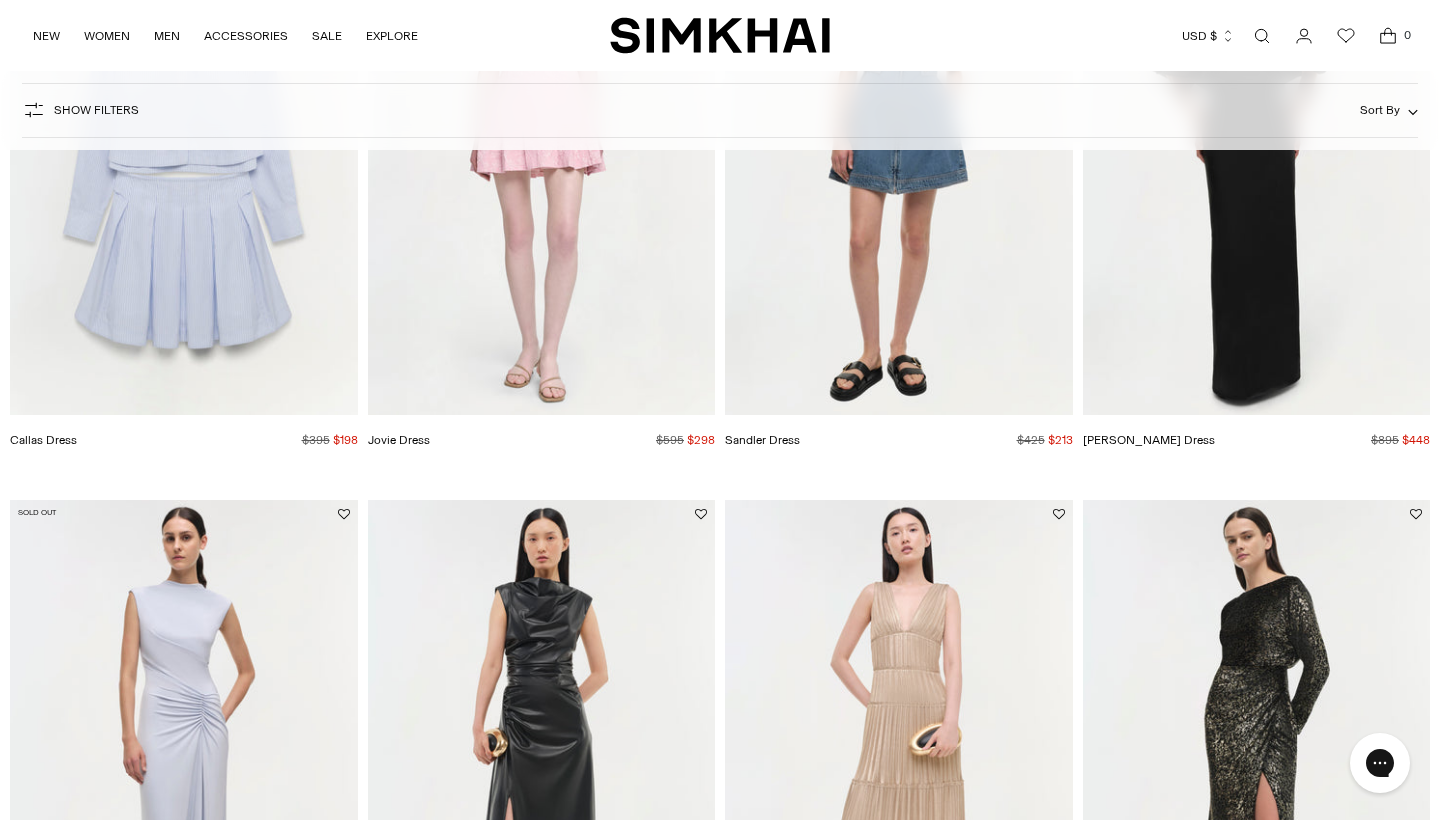 scroll, scrollTop: 2254, scrollLeft: 0, axis: vertical 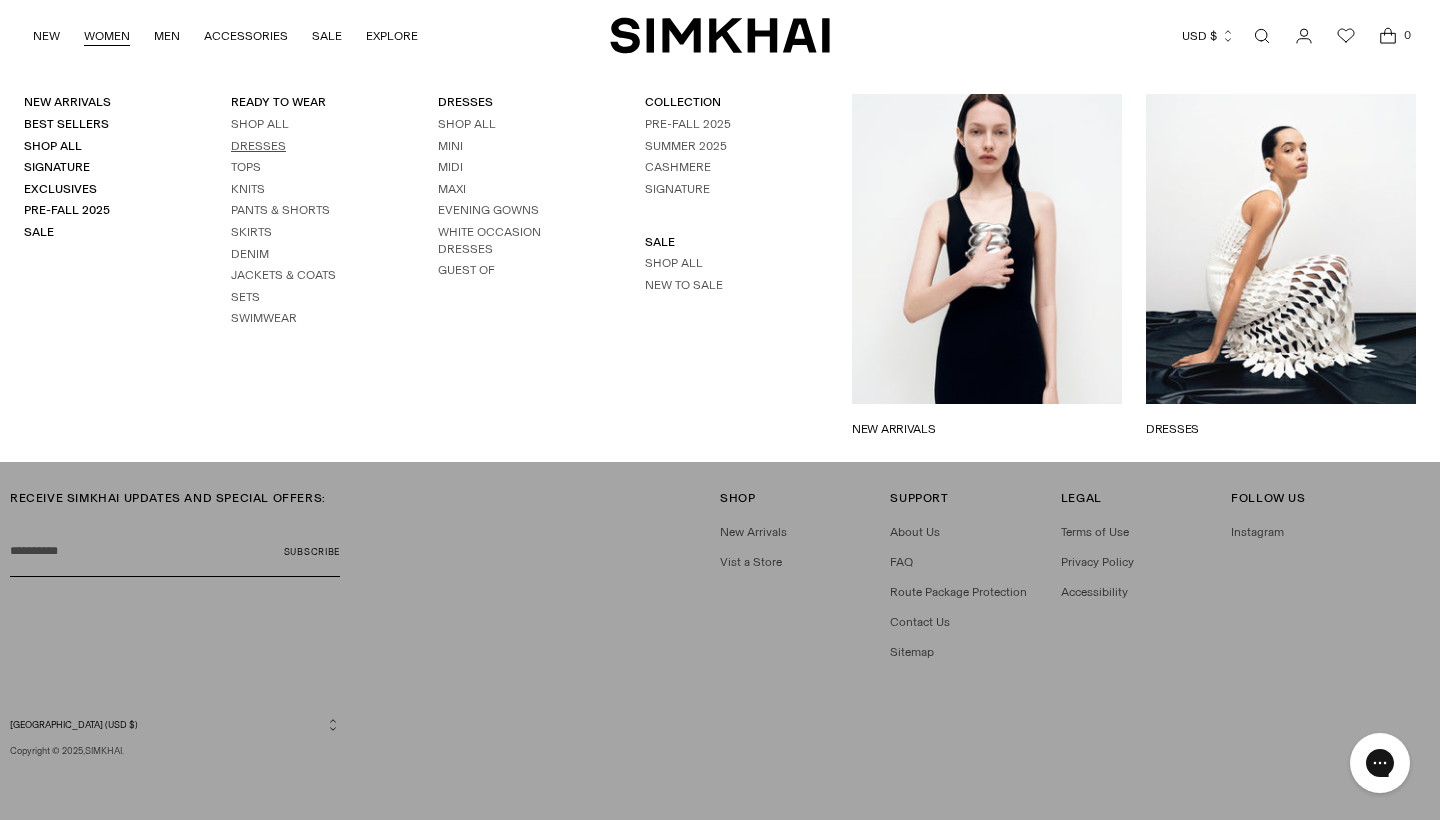 click on "Dresses" at bounding box center (258, 146) 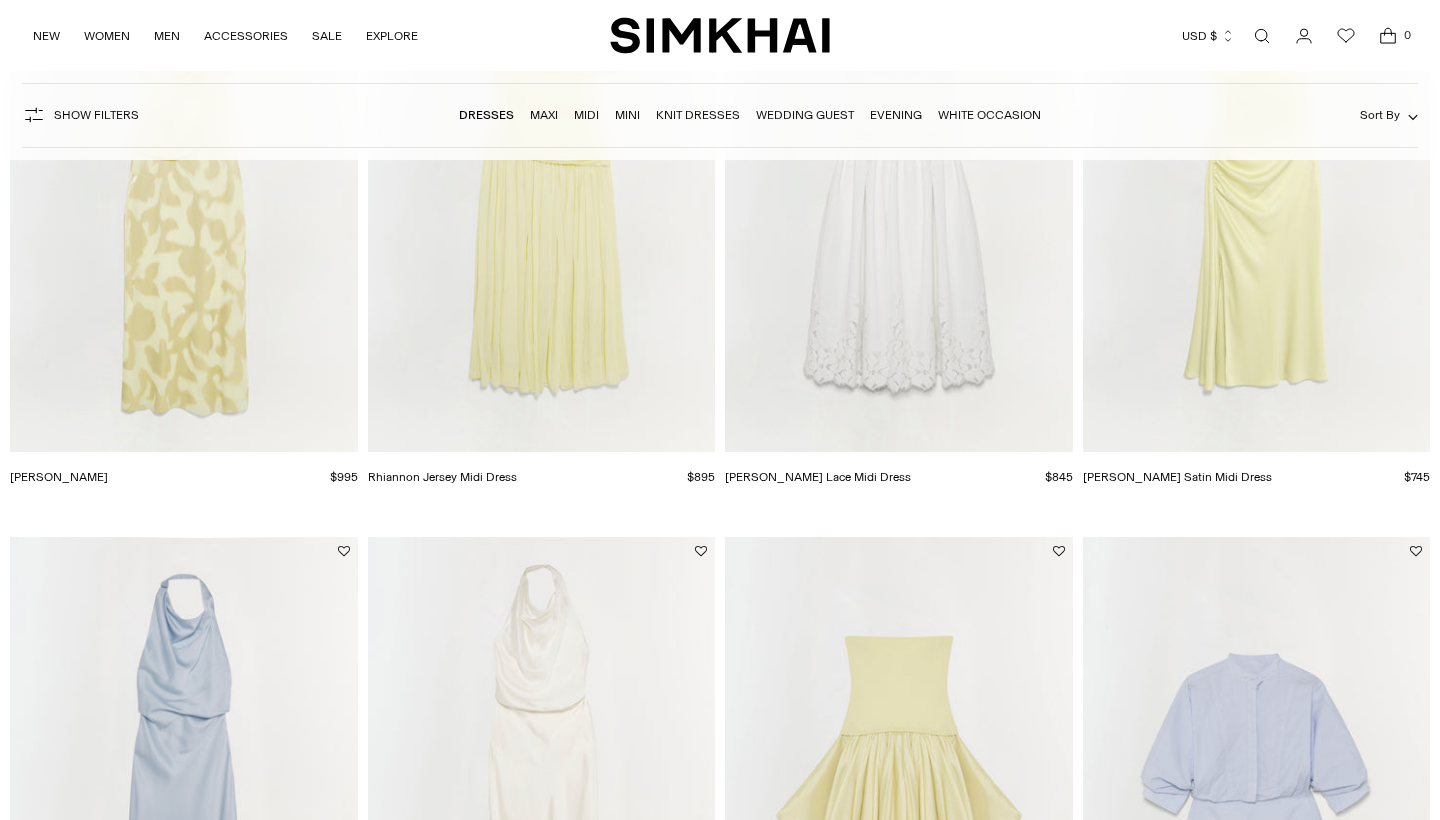 scroll, scrollTop: 2314, scrollLeft: 0, axis: vertical 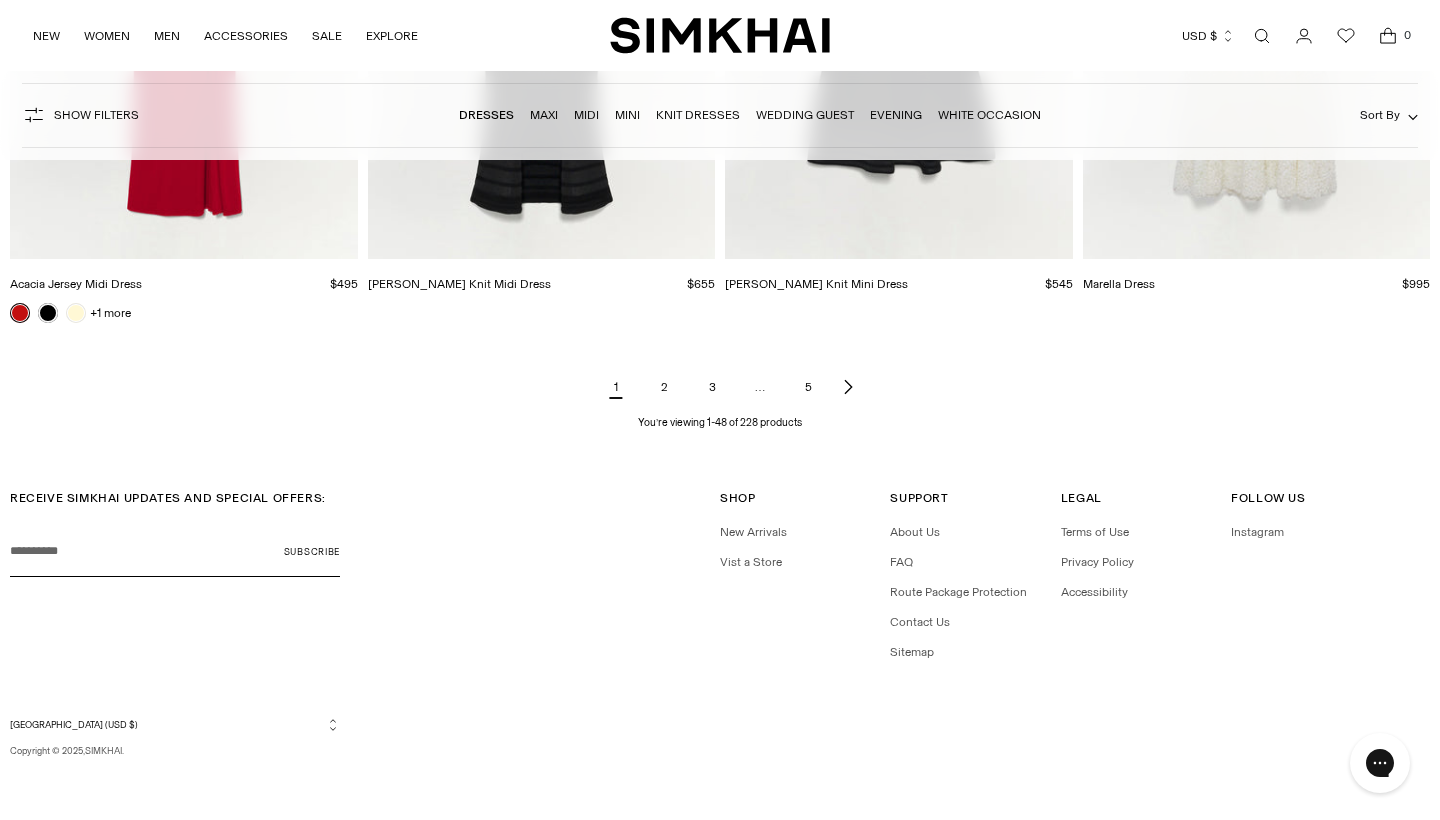 click 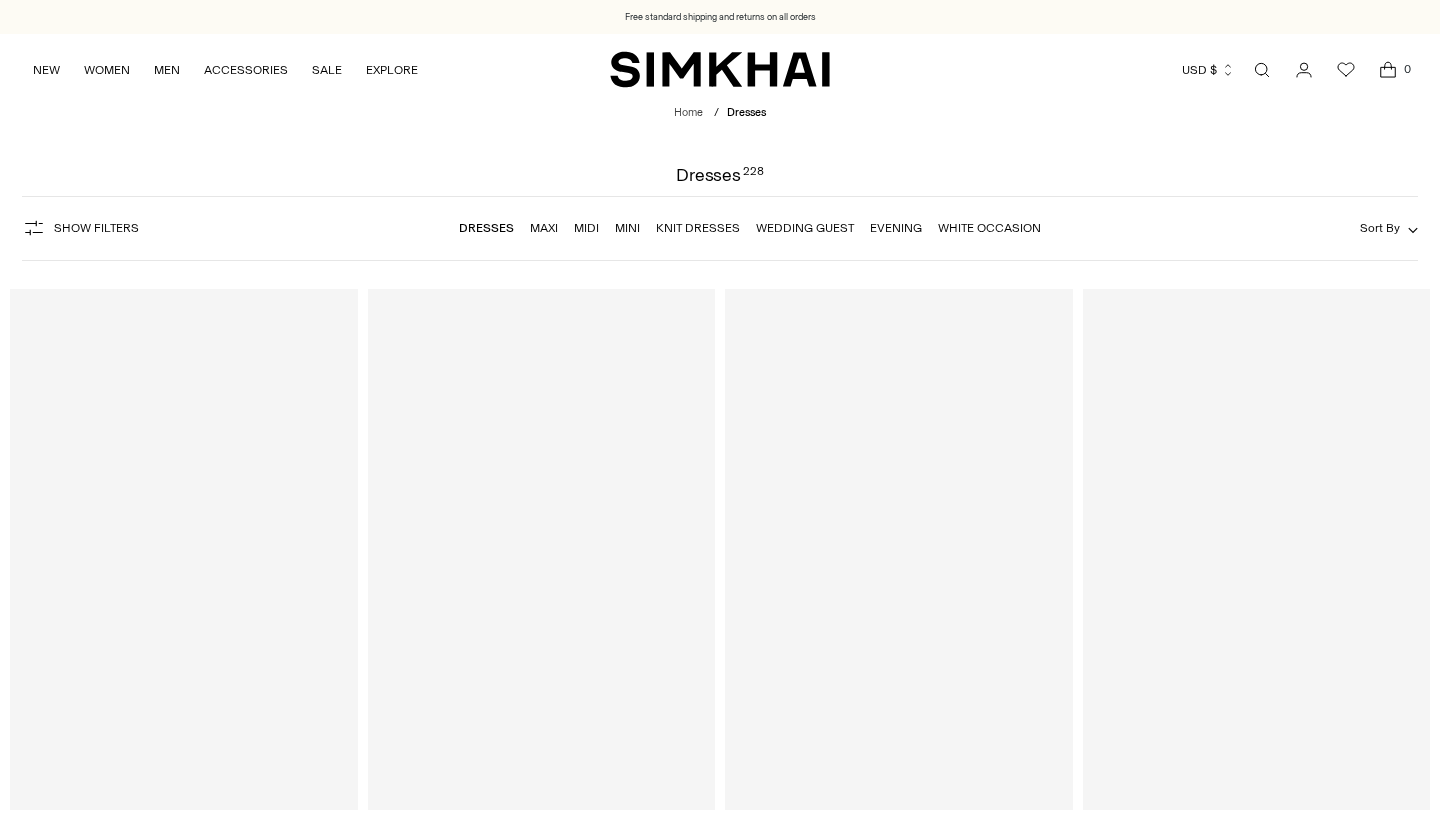 scroll, scrollTop: 0, scrollLeft: 0, axis: both 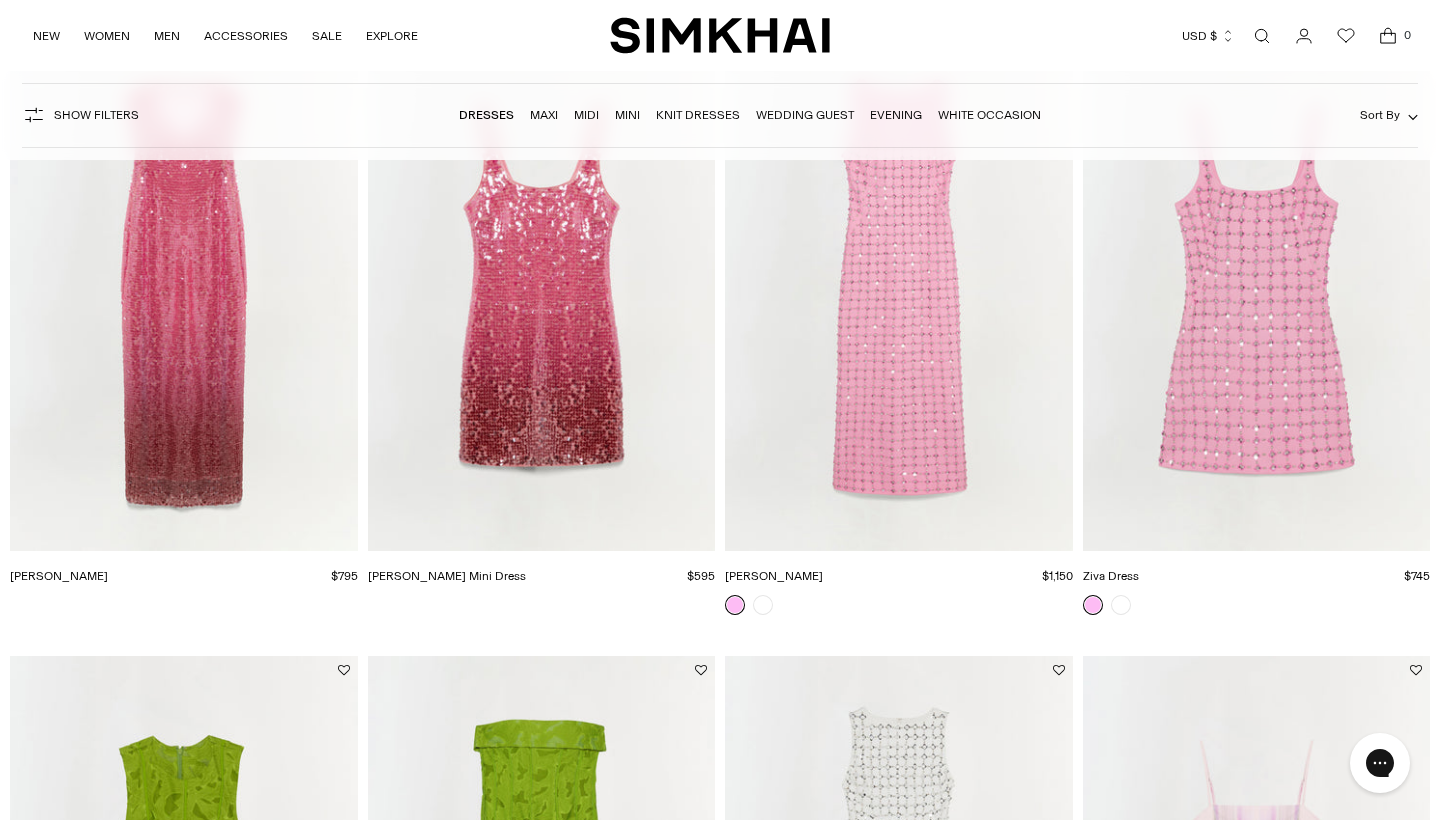 click at bounding box center (0, 0) 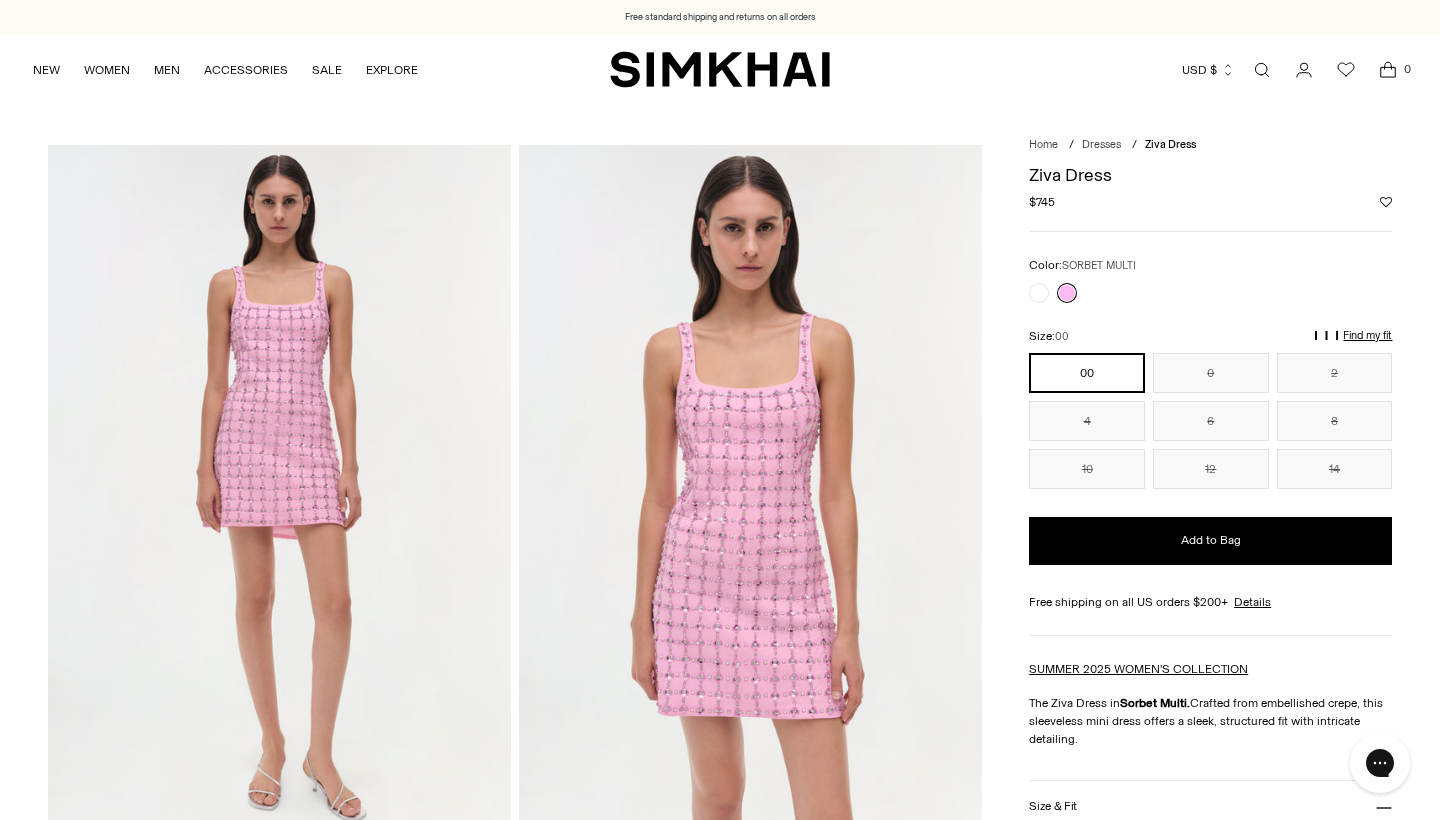 scroll, scrollTop: 0, scrollLeft: 0, axis: both 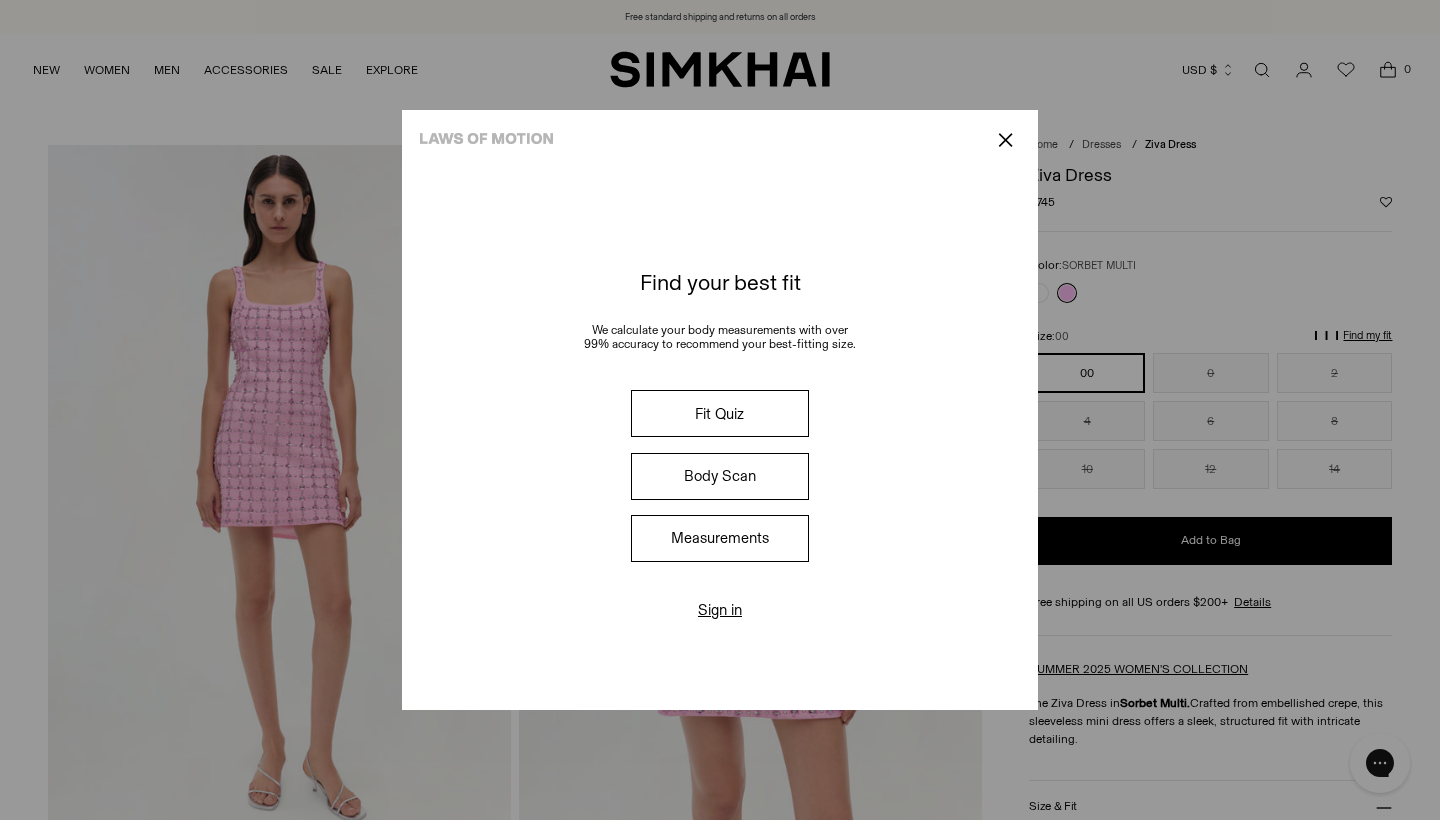 click on "Fit Quiz" at bounding box center (720, 413) 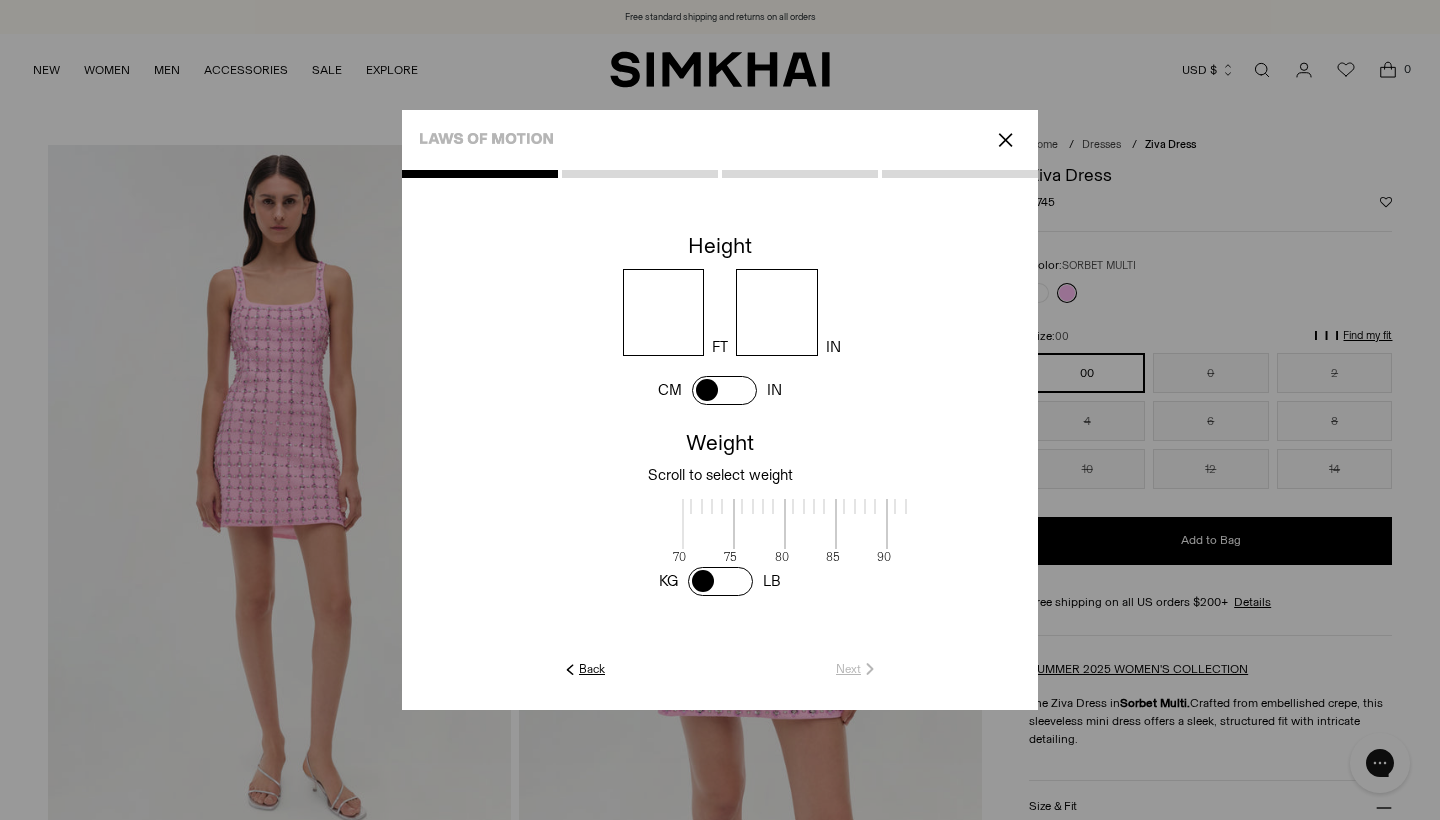 scroll, scrollTop: 4, scrollLeft: 650, axis: both 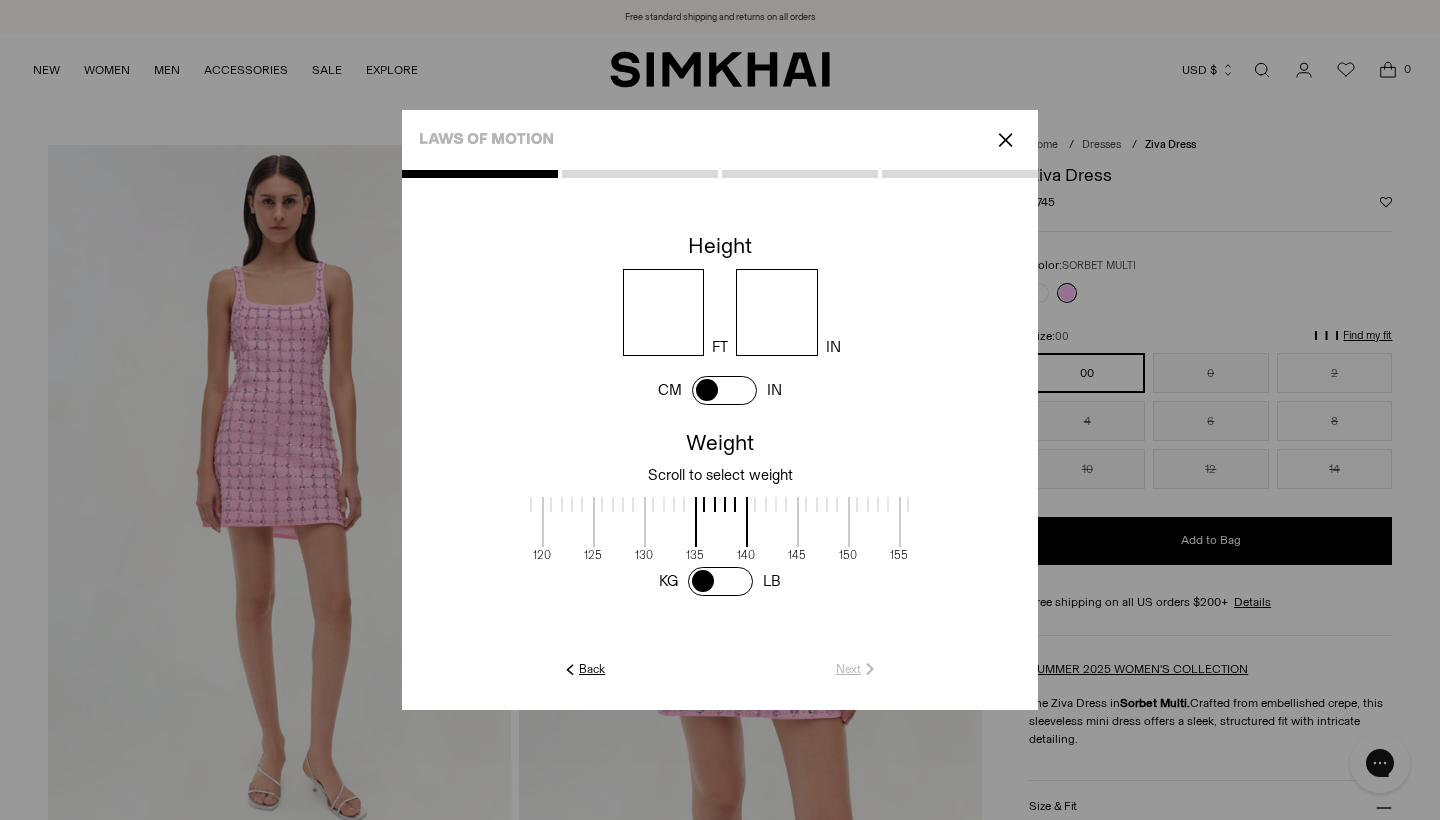 click at bounding box center [664, 312] 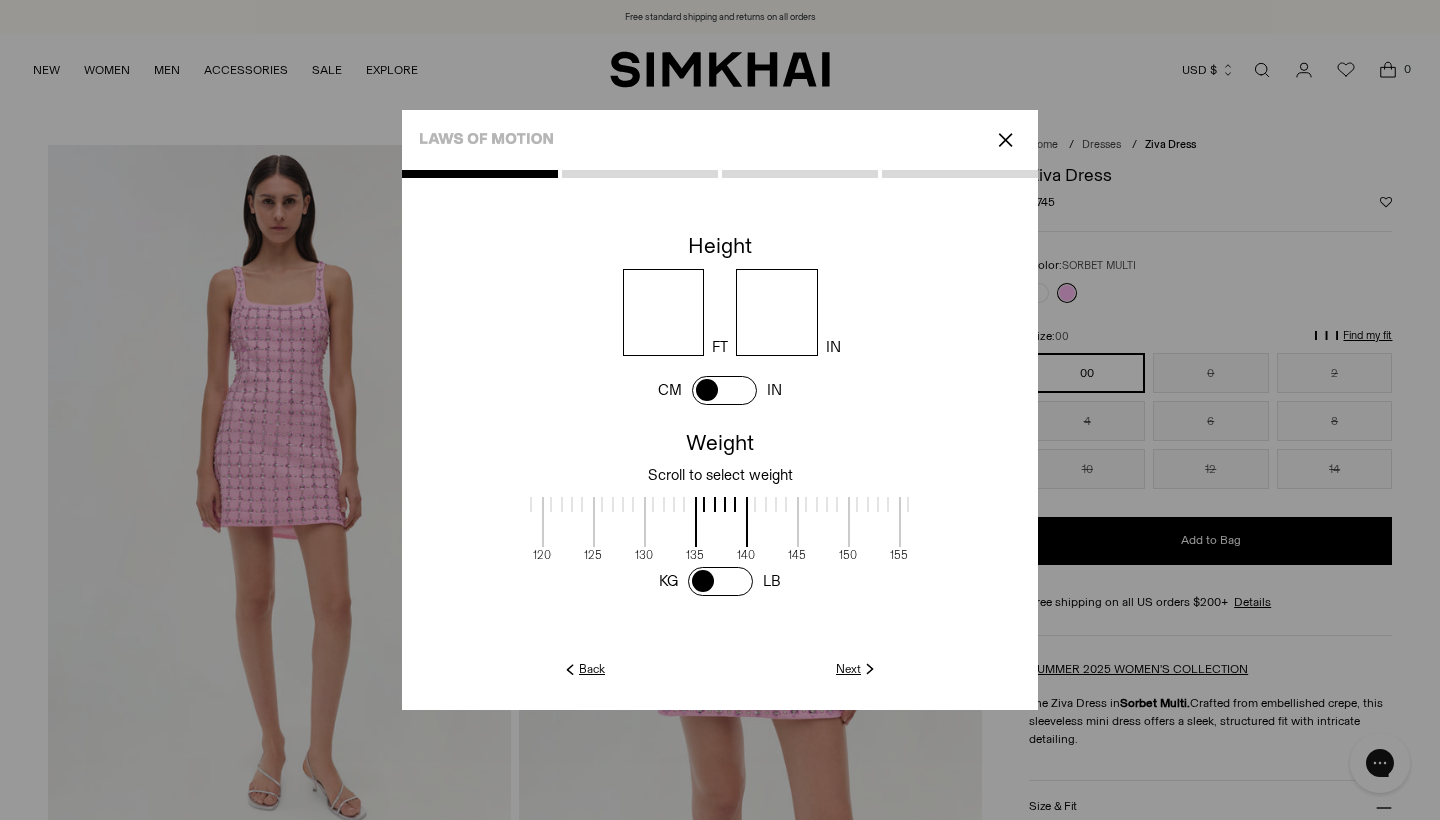 click at bounding box center (720, 512) 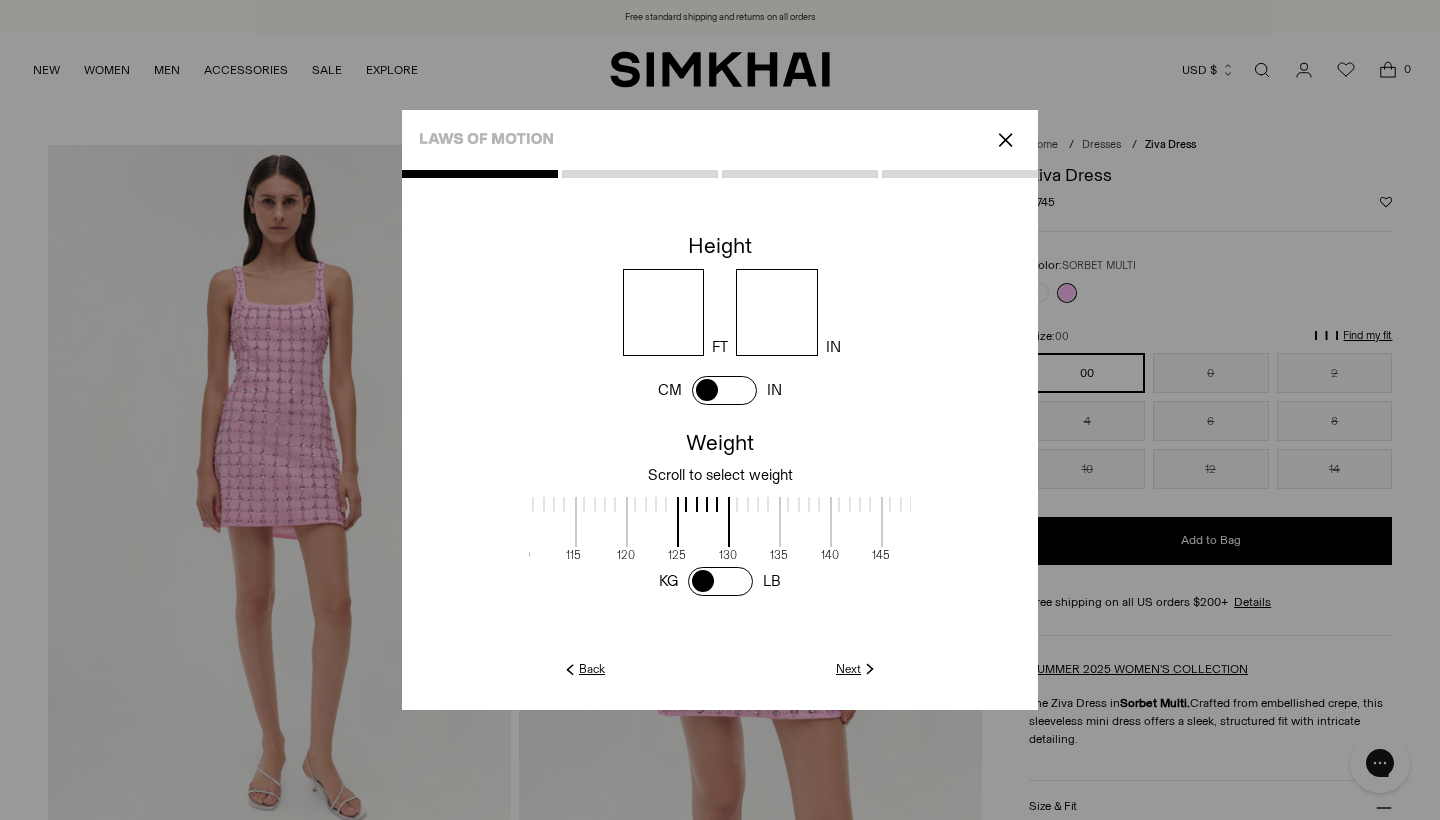 drag, startPoint x: 737, startPoint y: 500, endPoint x: 821, endPoint y: 502, distance: 84.0238 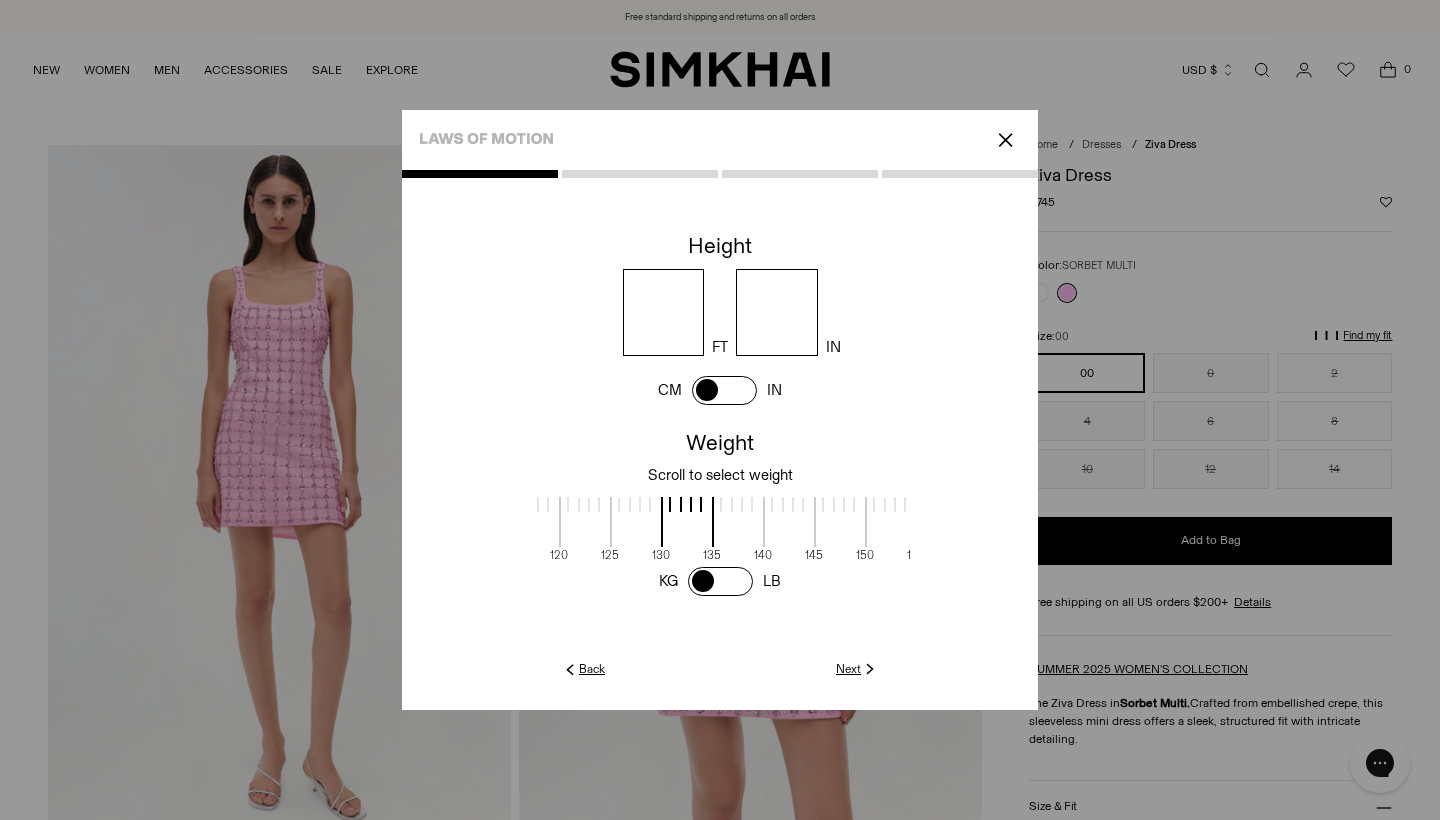 drag, startPoint x: 821, startPoint y: 502, endPoint x: 927, endPoint y: 503, distance: 106.004715 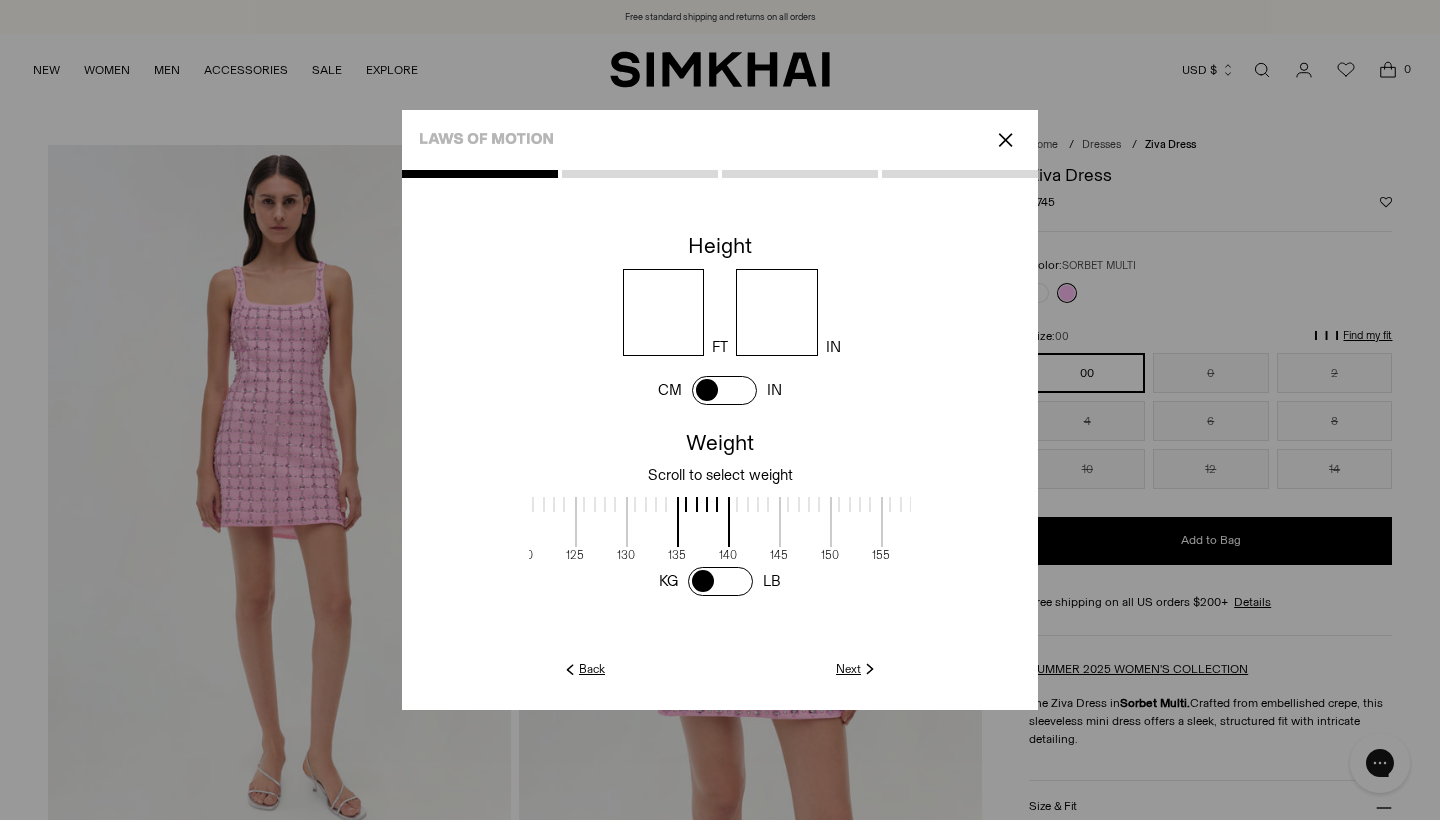 click at bounding box center [549, 504] 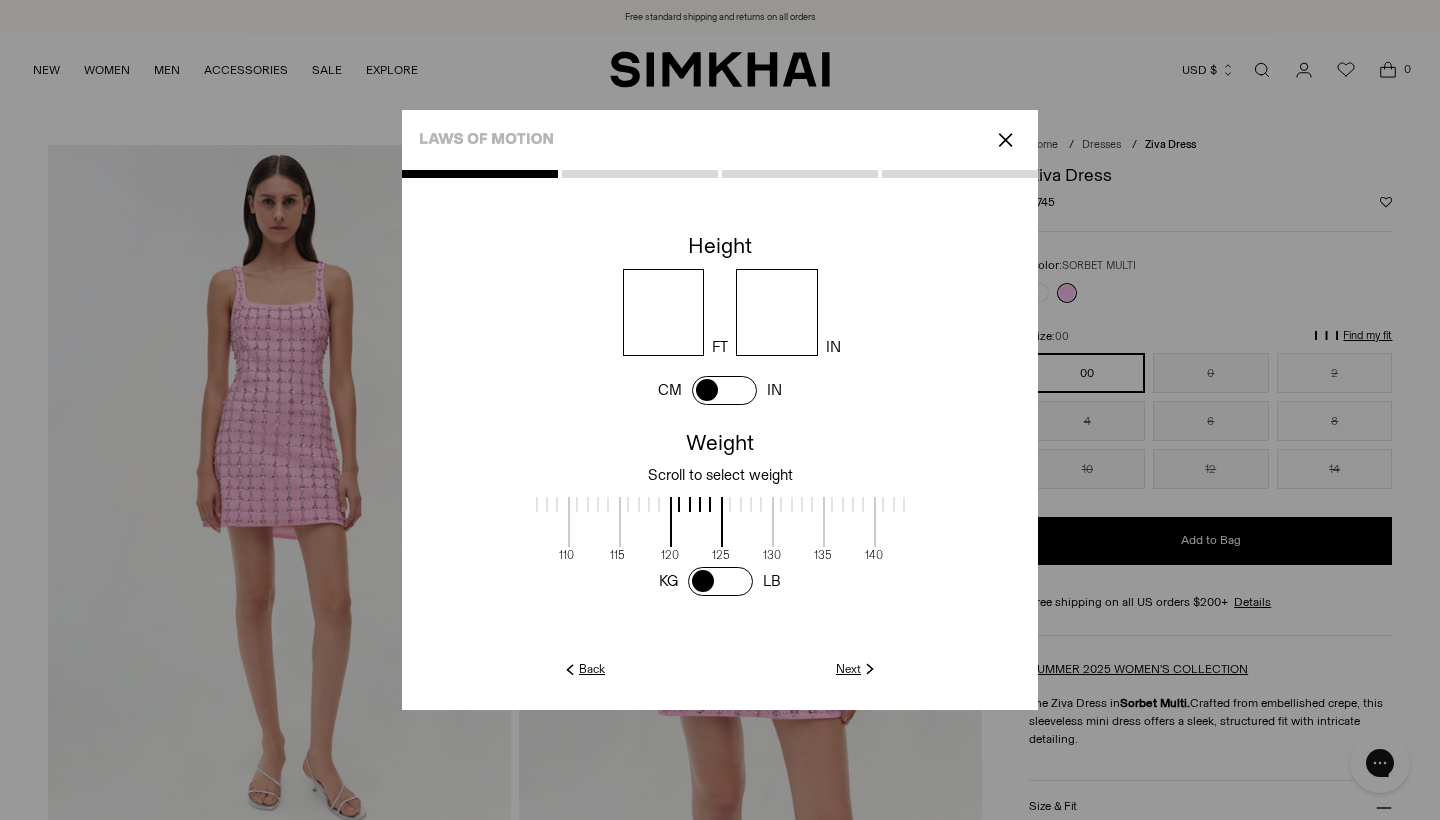 scroll, scrollTop: 4, scrollLeft: 521, axis: both 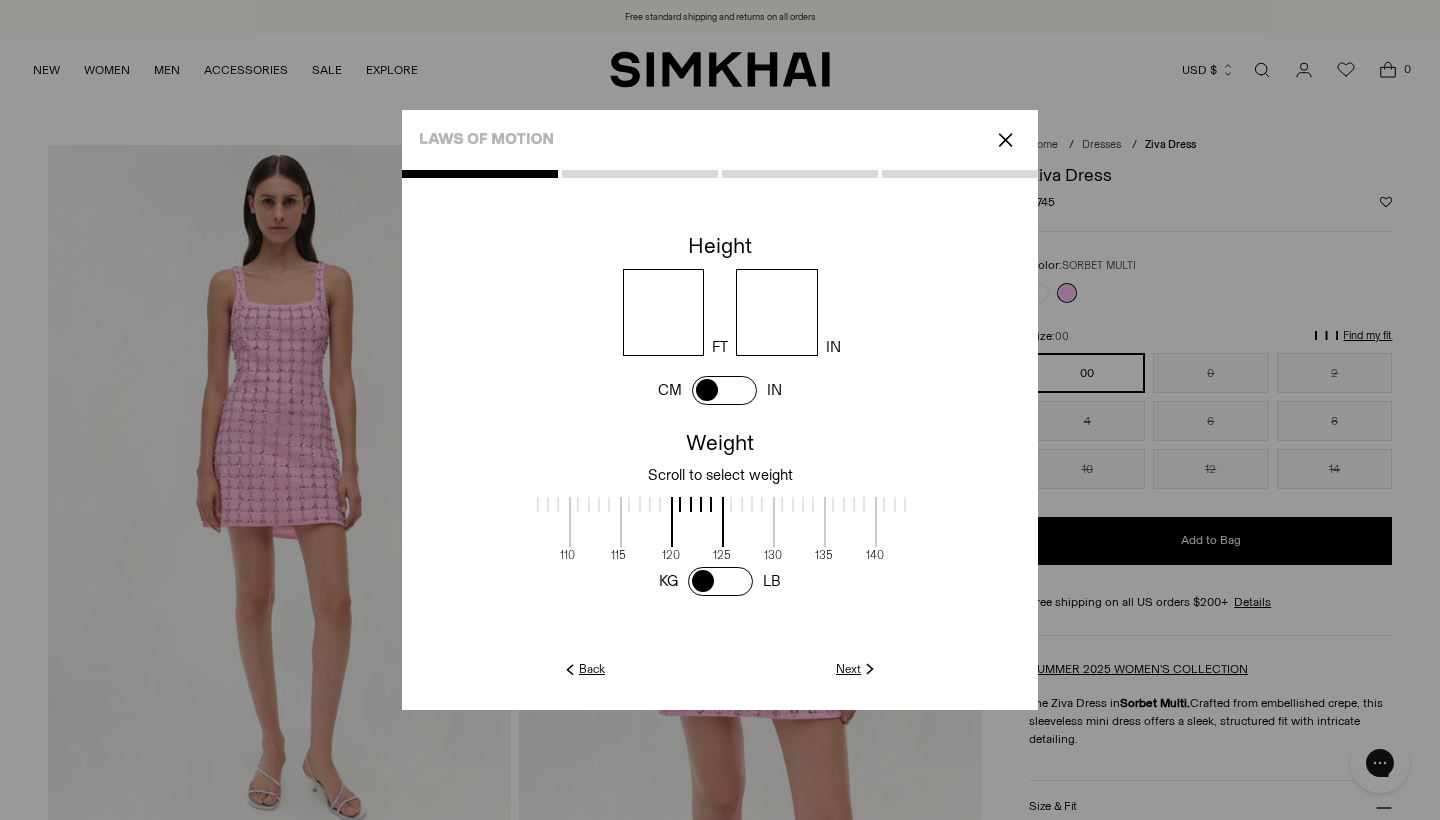 drag, startPoint x: 534, startPoint y: 492, endPoint x: 681, endPoint y: 512, distance: 148.35431 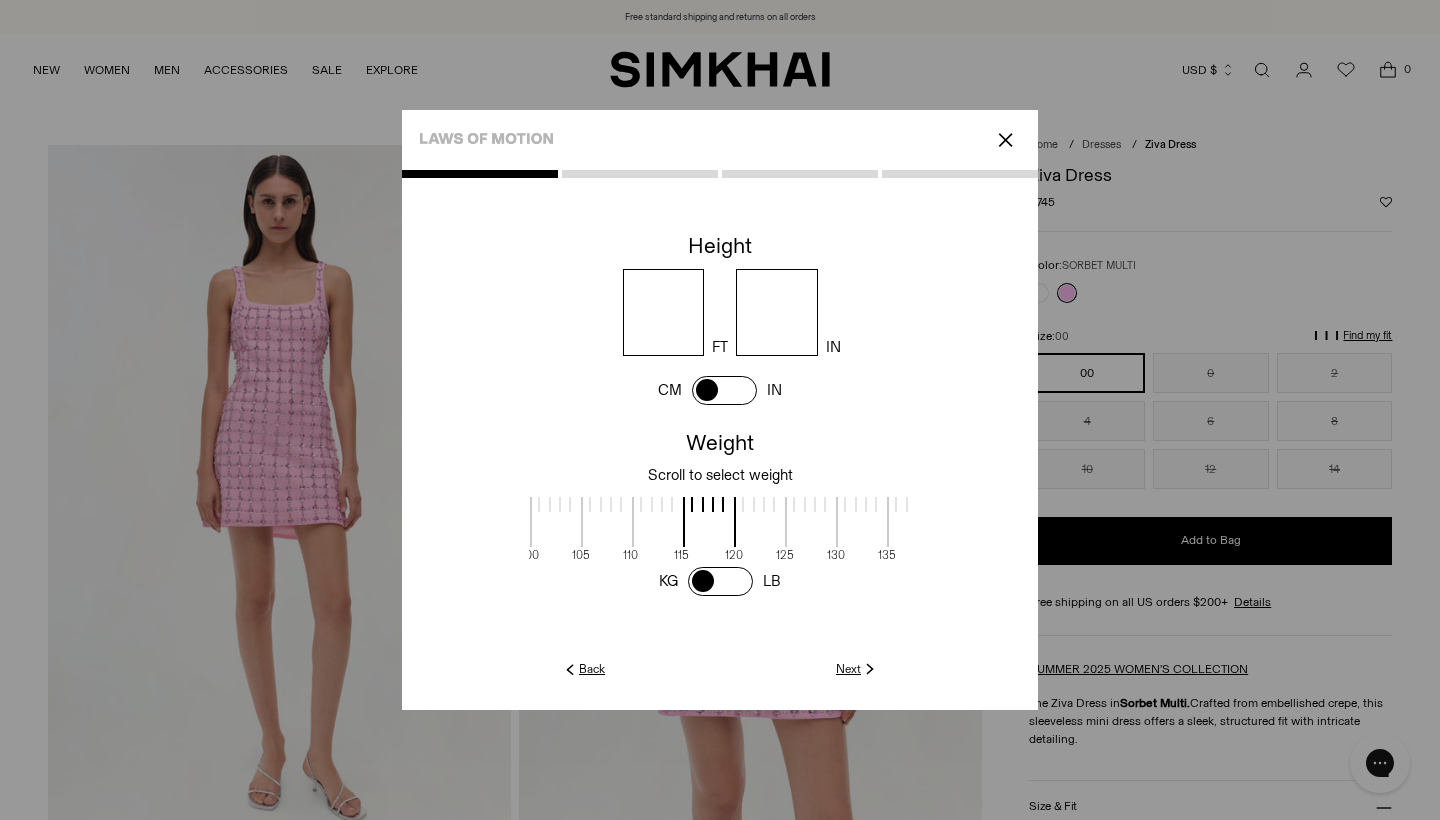 drag, startPoint x: 541, startPoint y: 506, endPoint x: 602, endPoint y: 510, distance: 61.13101 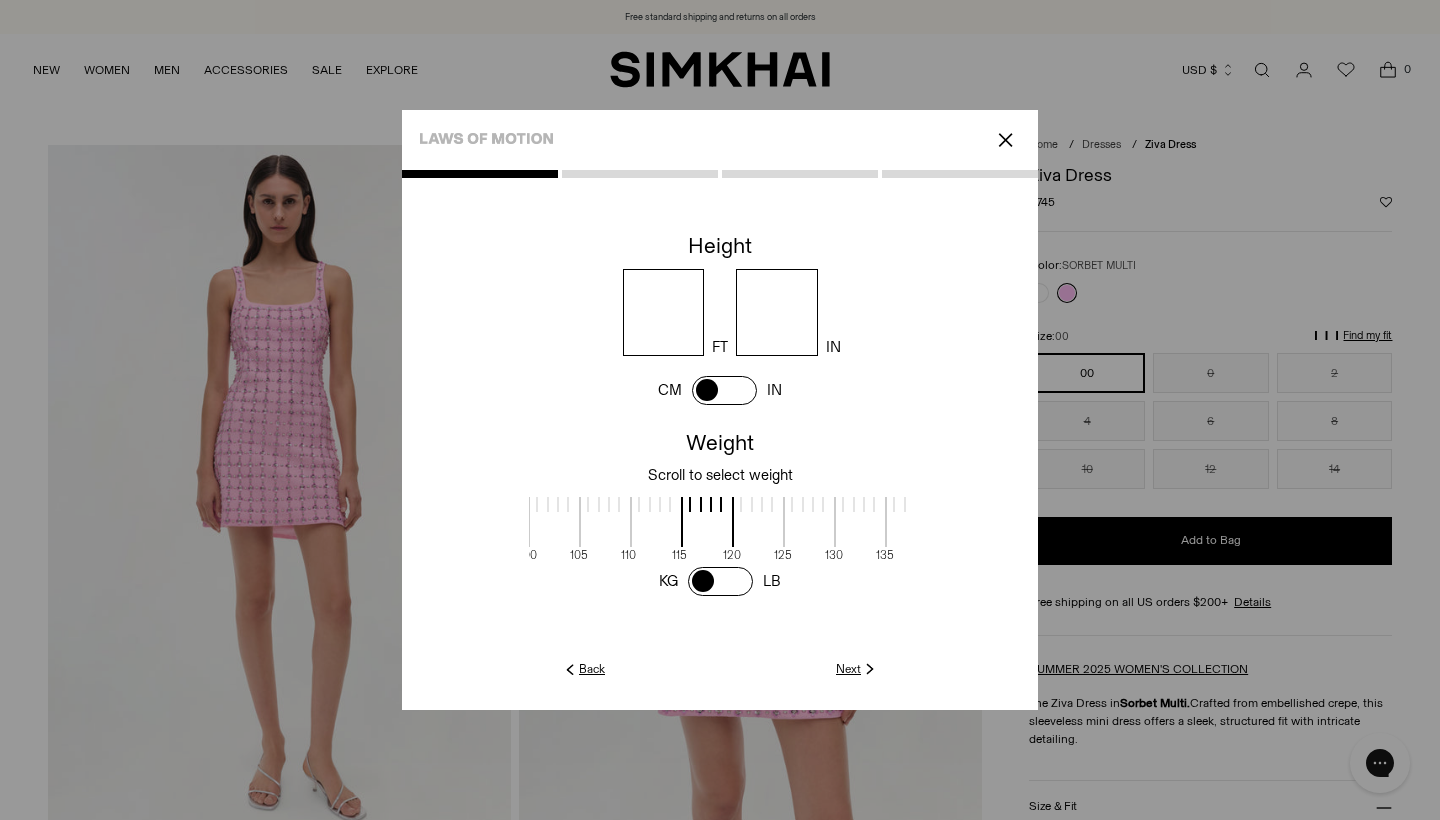 click at bounding box center (553, 504) 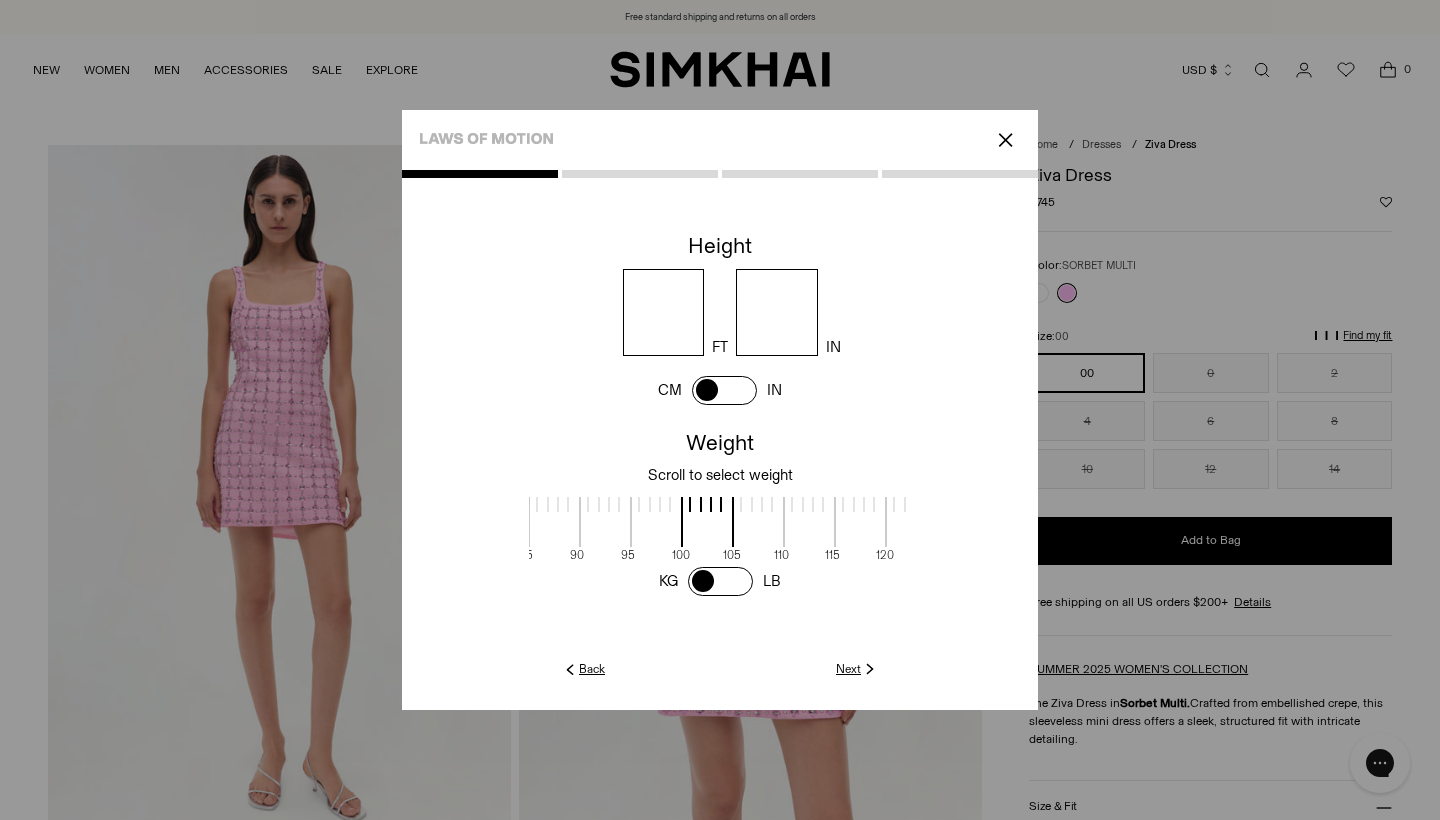 scroll, scrollTop: 4, scrollLeft: 306, axis: both 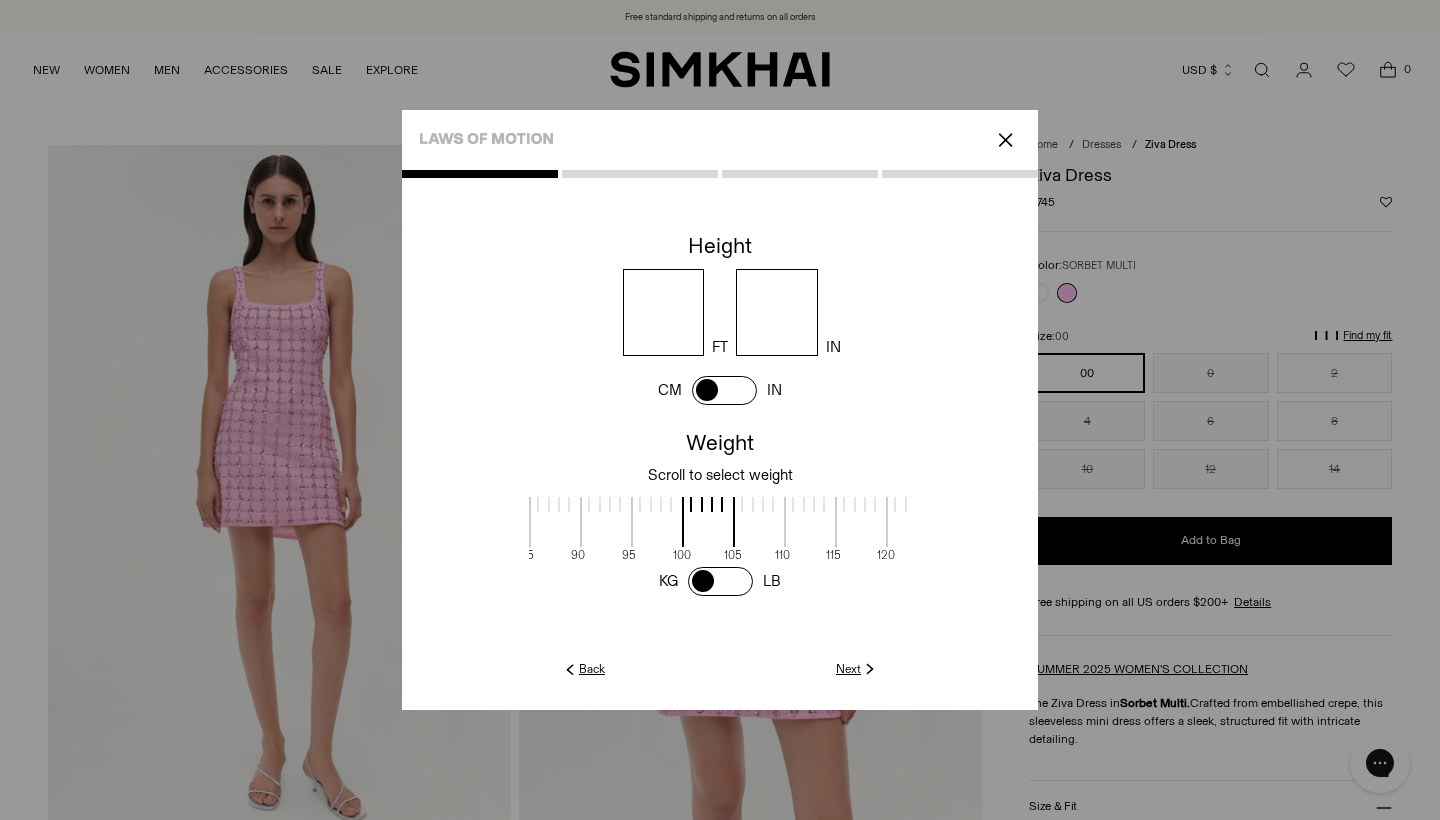 drag, startPoint x: 582, startPoint y: 504, endPoint x: 736, endPoint y: 498, distance: 154.11684 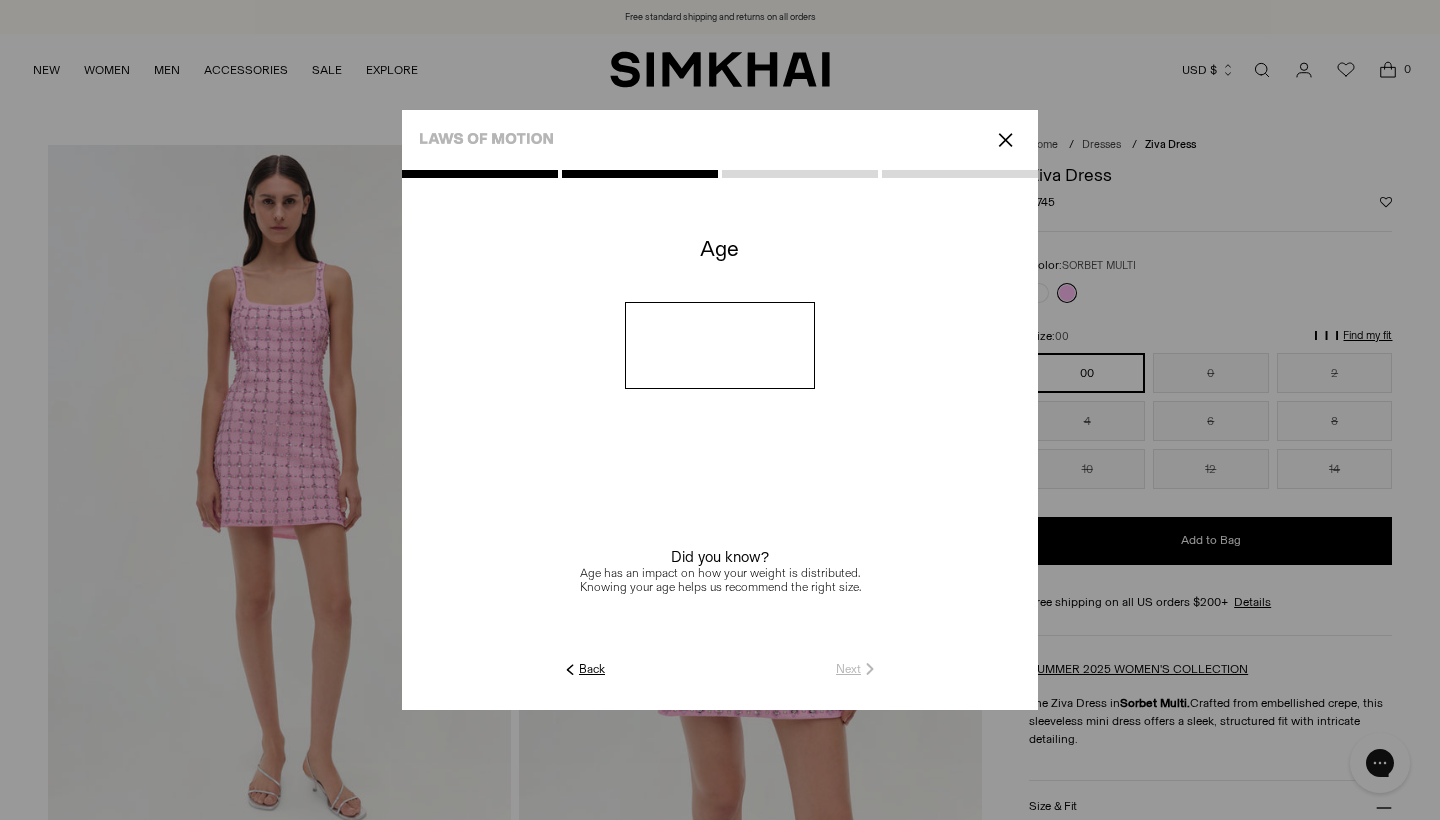 click at bounding box center (720, 345) 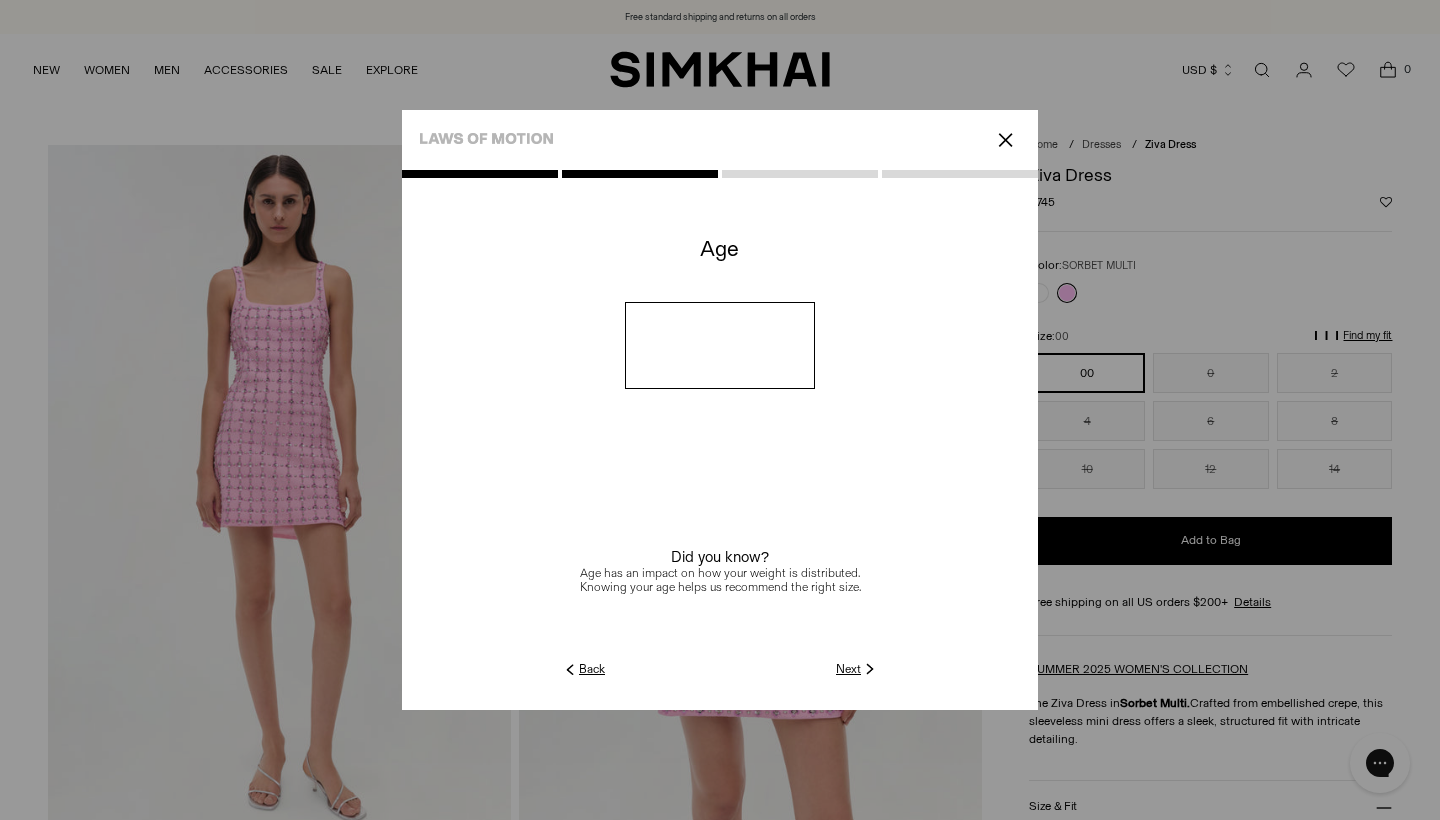 type on "**" 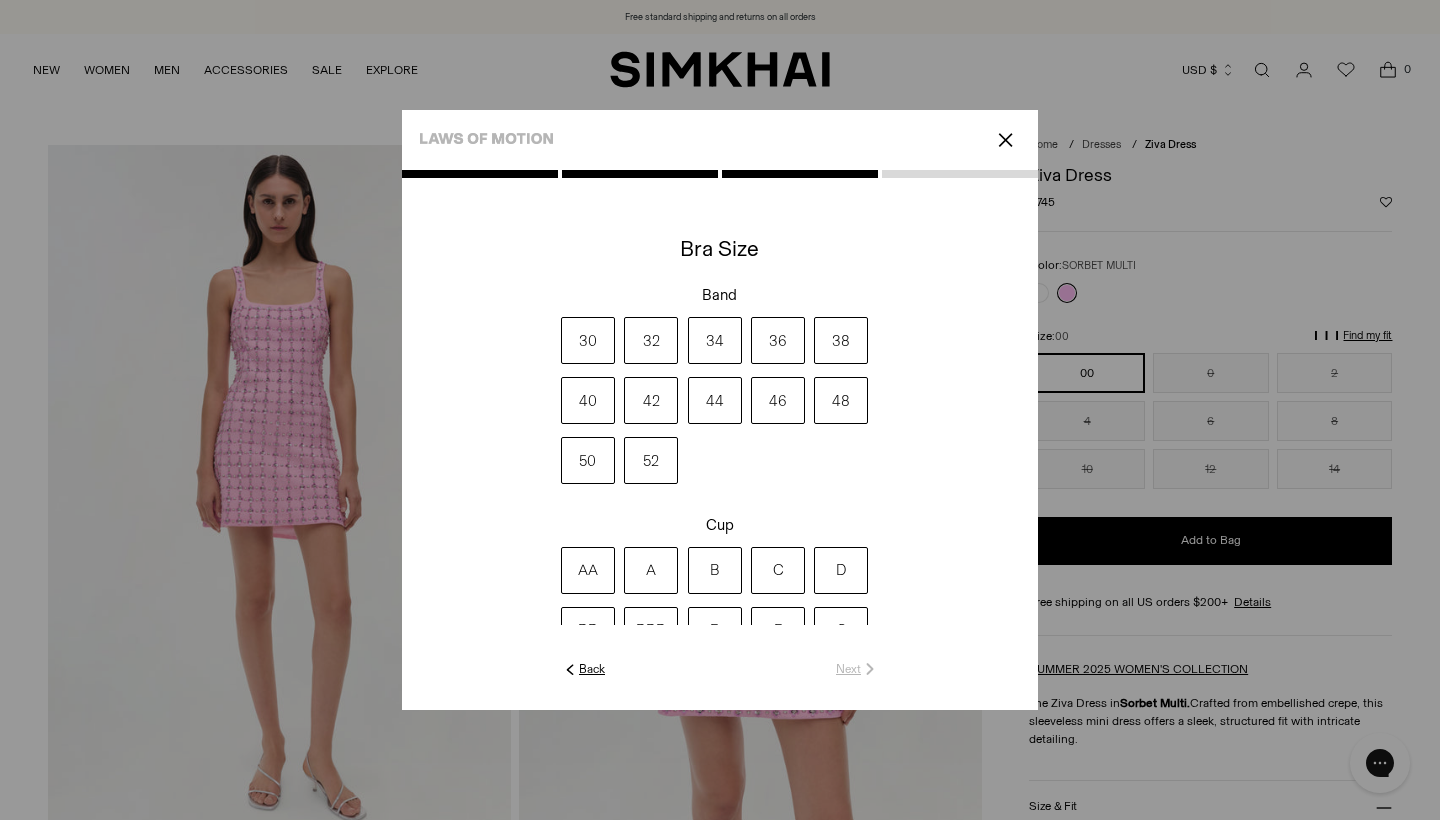 click on "32" at bounding box center (651, 340) 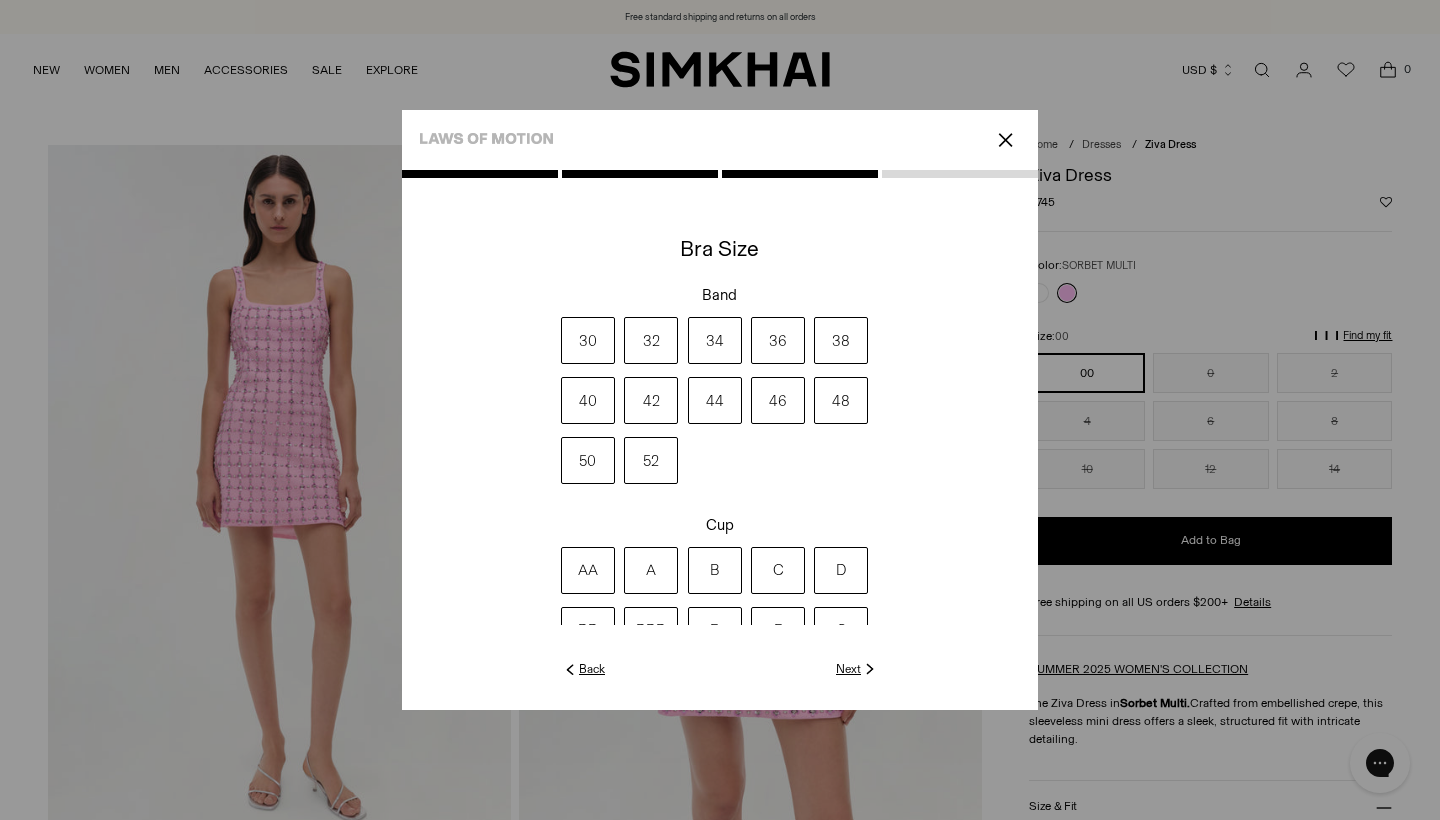 click 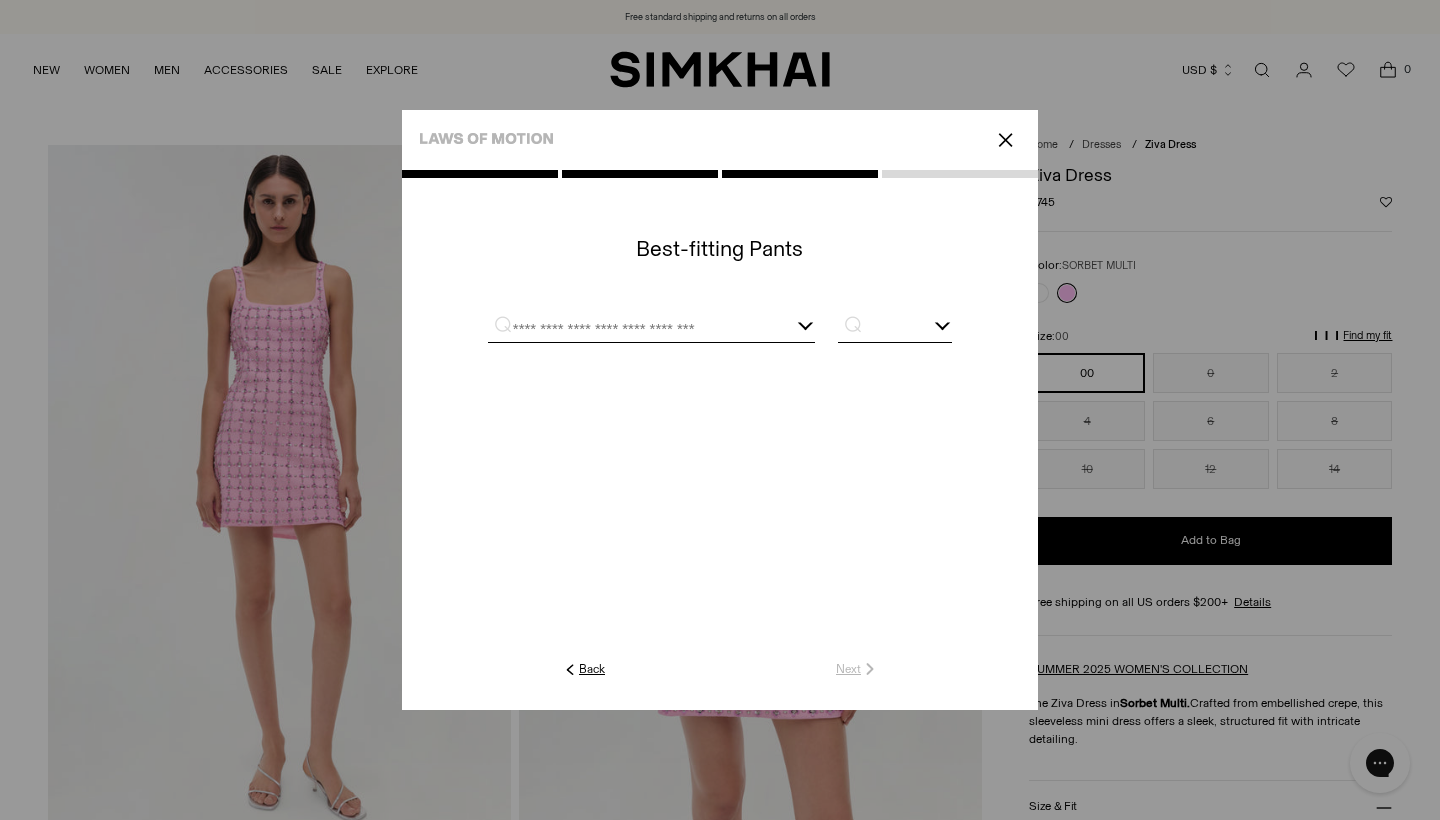 click at bounding box center (651, 329) 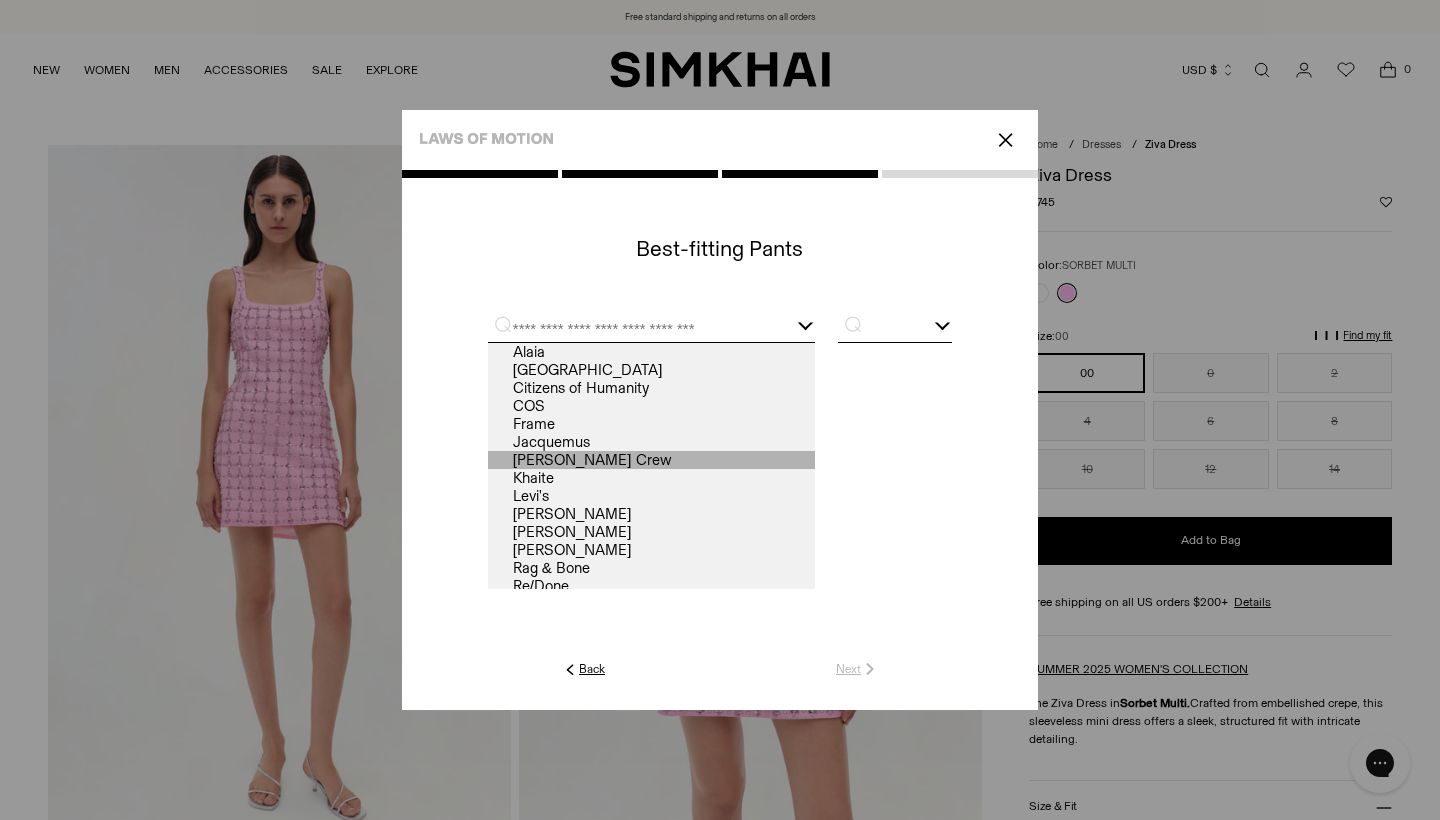 click on "[PERSON_NAME] Crew" at bounding box center (651, 460) 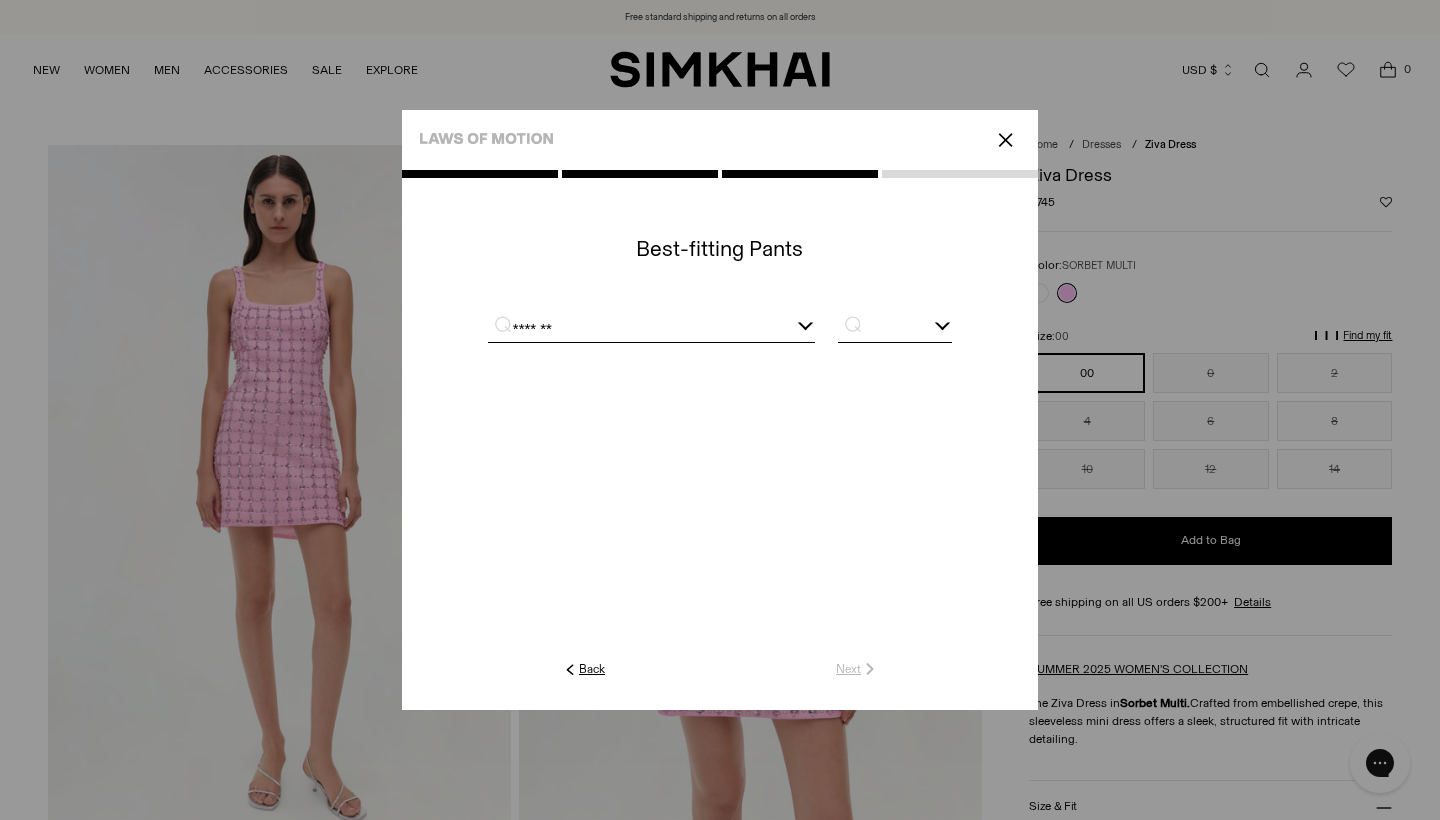 click at bounding box center (720, 327) 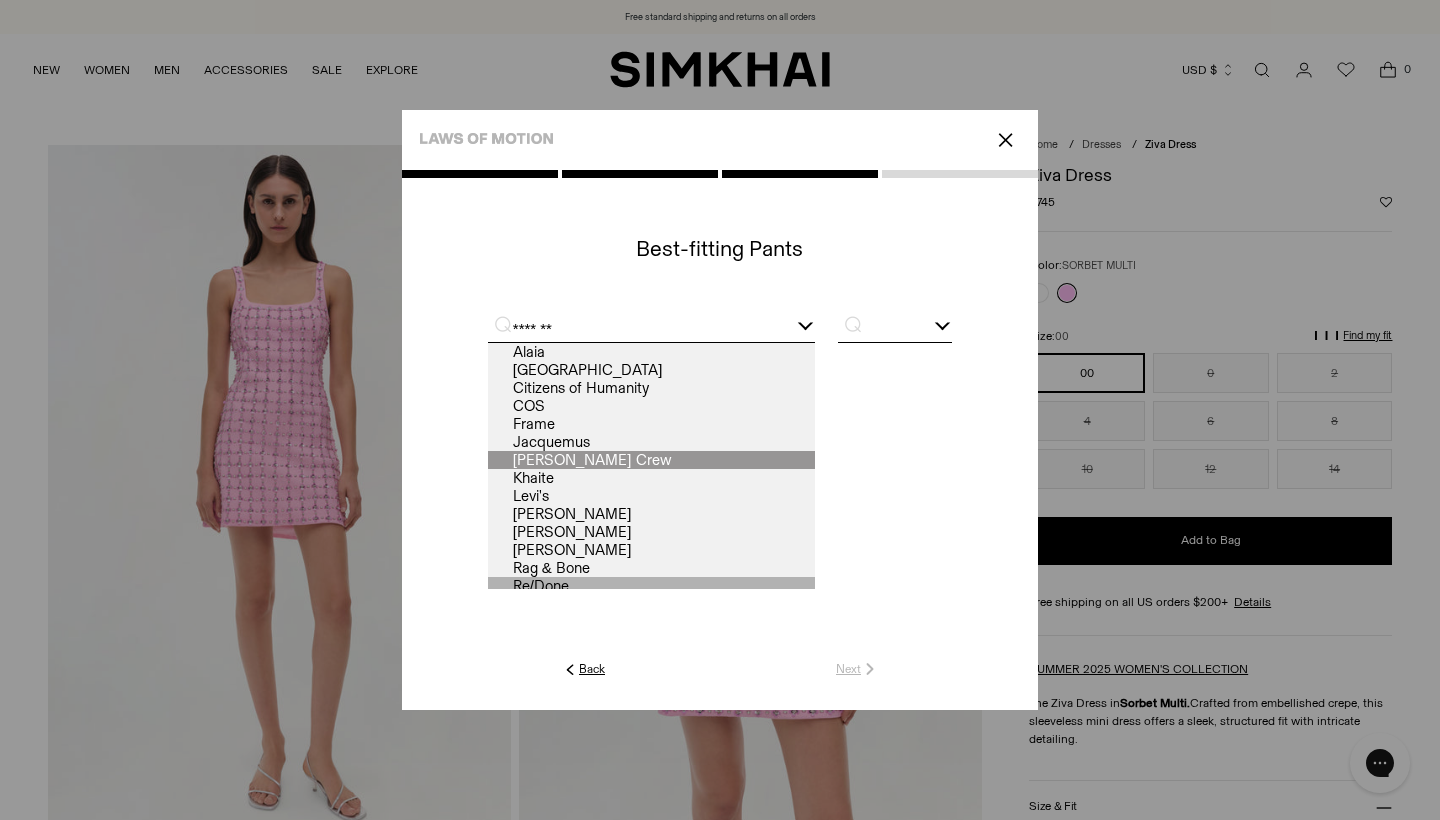 click on "Re/Done" at bounding box center [651, 586] 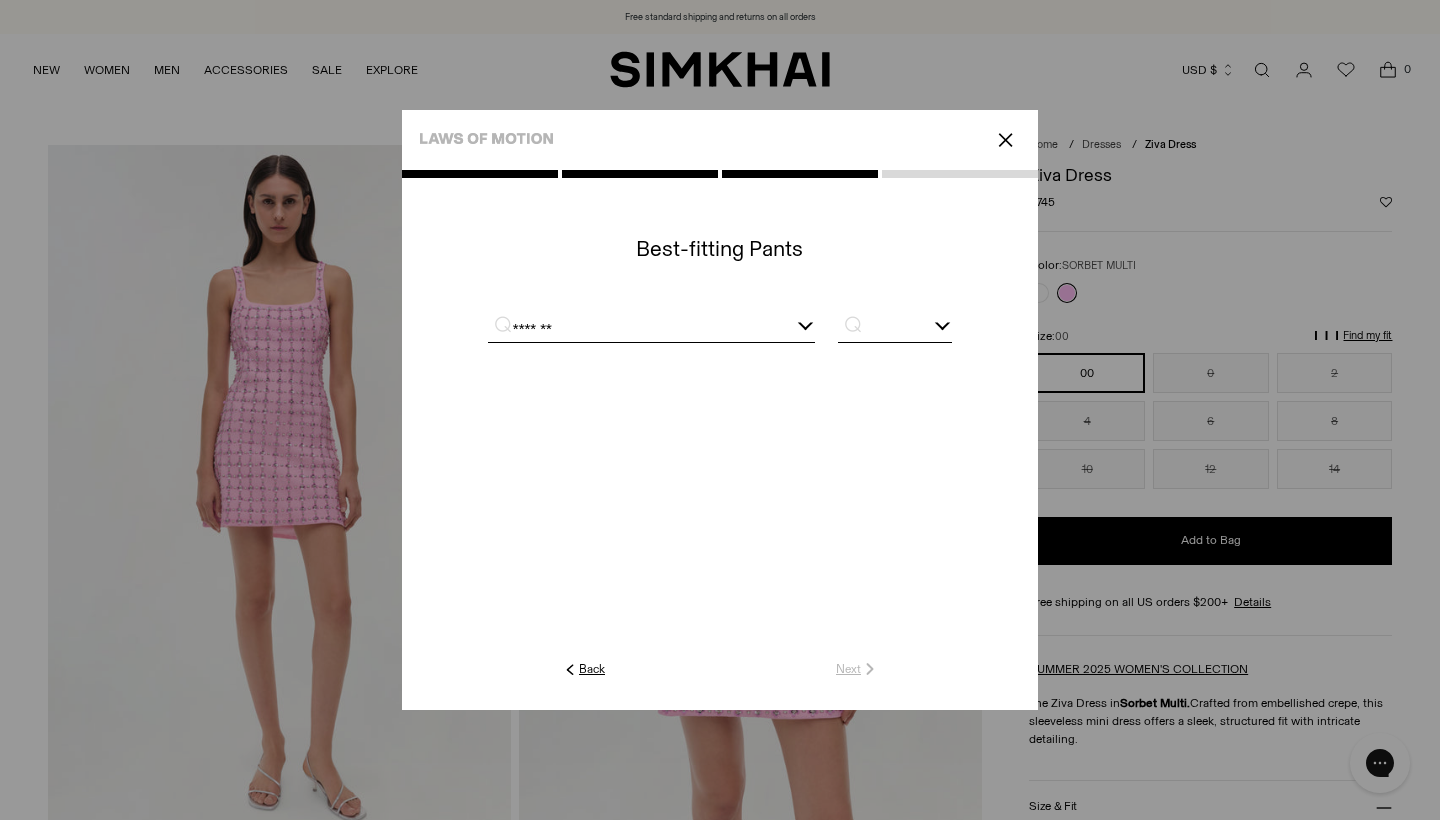click on "*******" at bounding box center [651, 329] 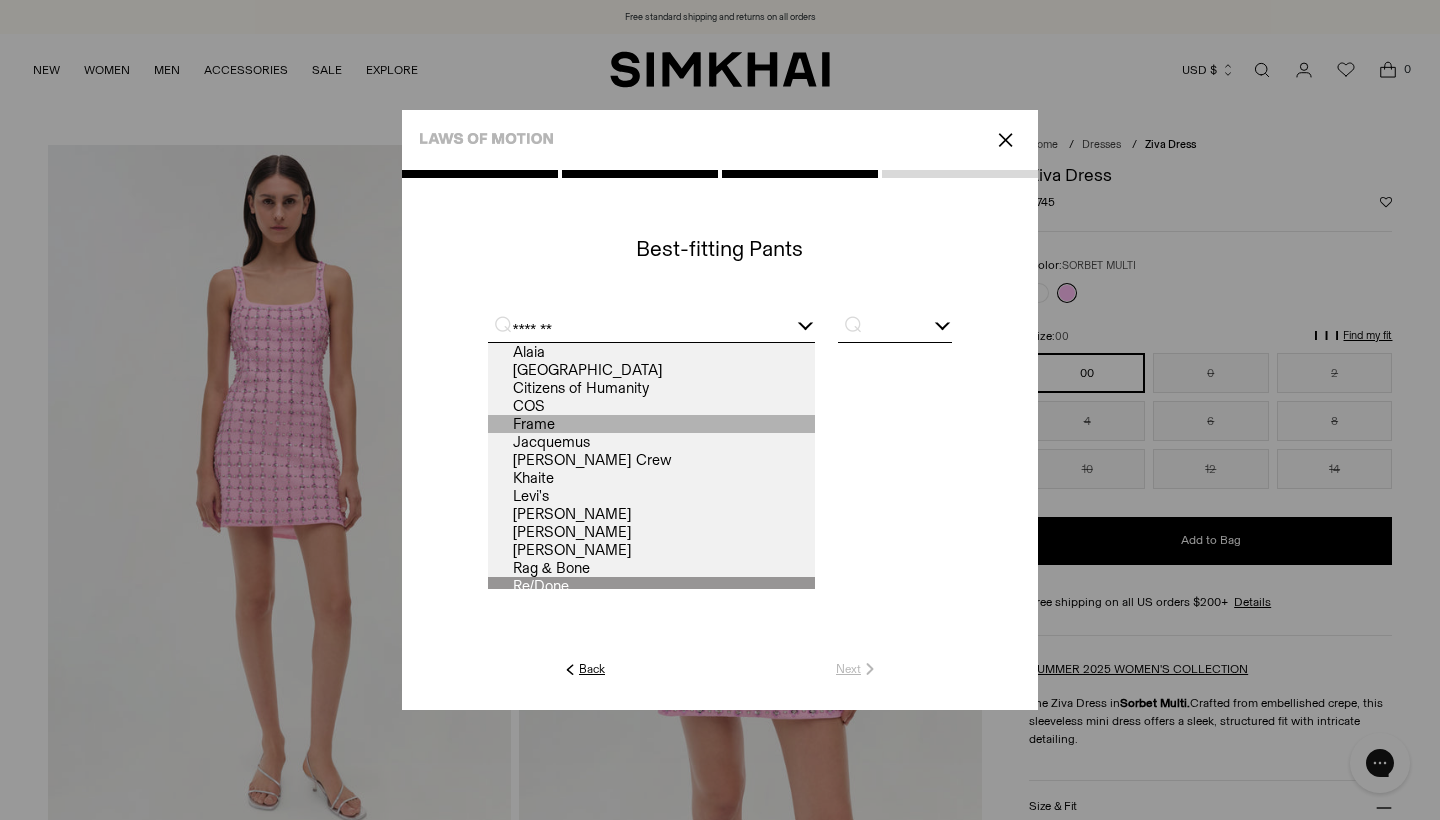 click on "Frame" at bounding box center [651, 424] 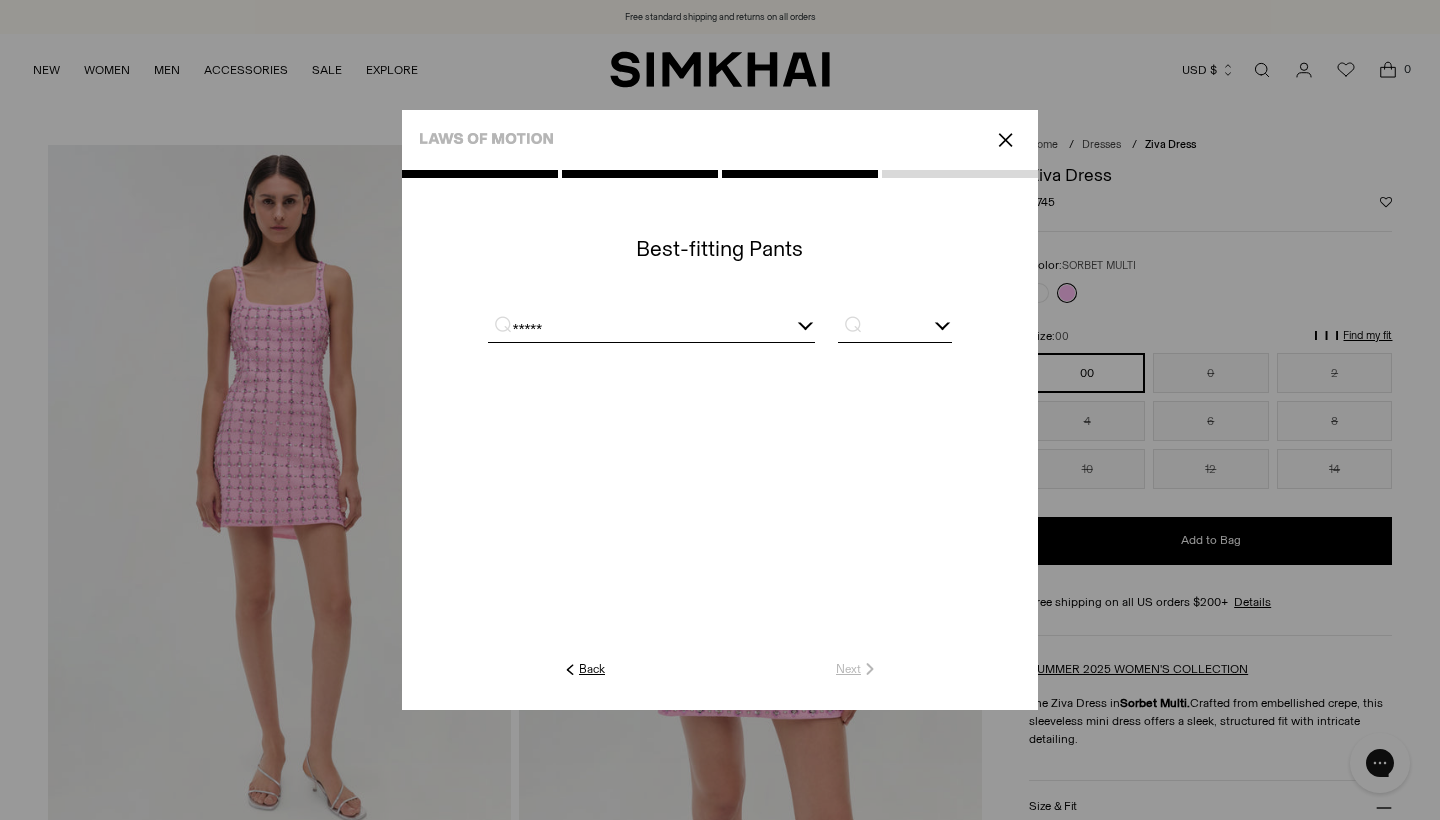 click at bounding box center [895, 329] 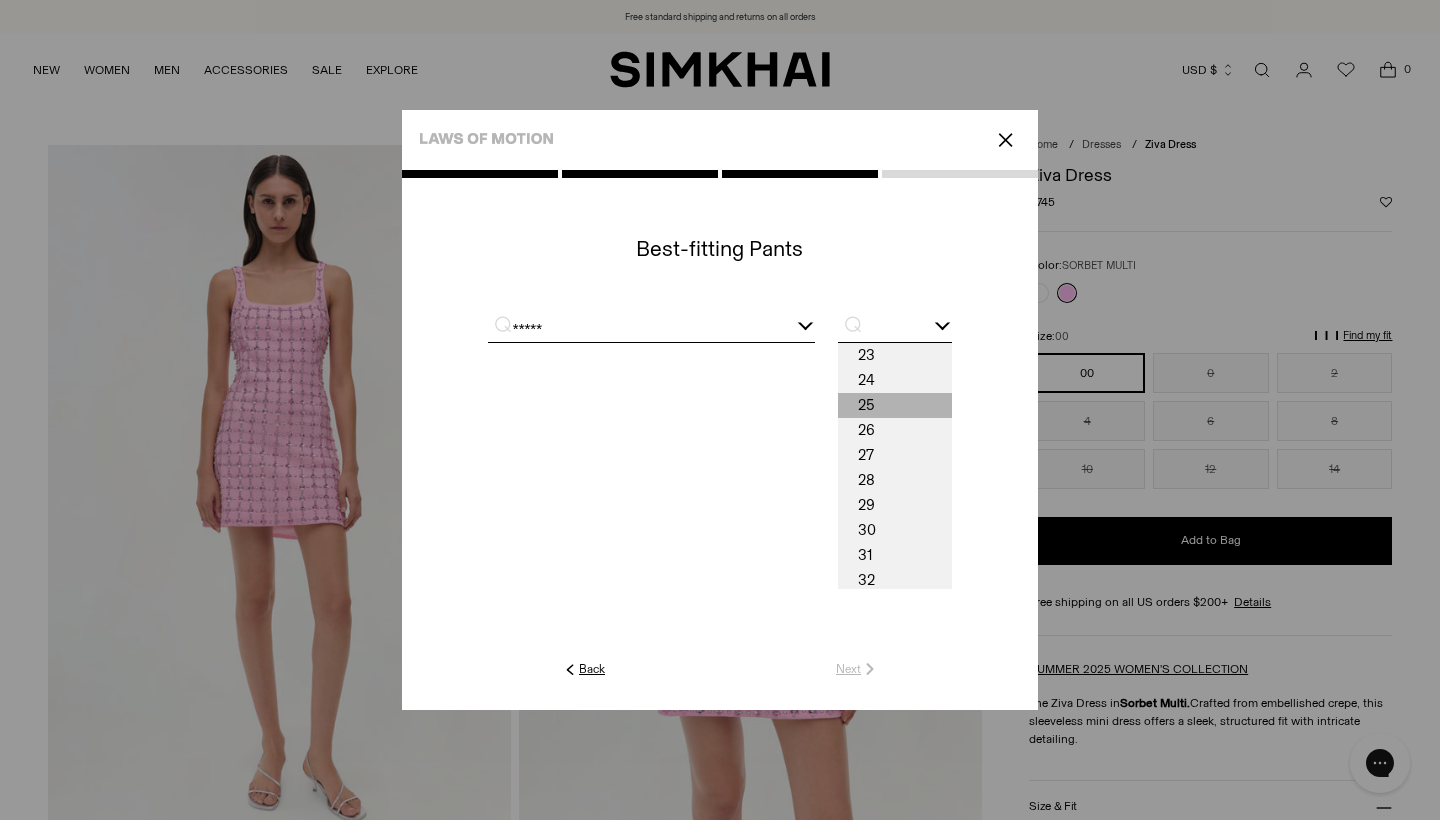 click on "25" at bounding box center (895, 405) 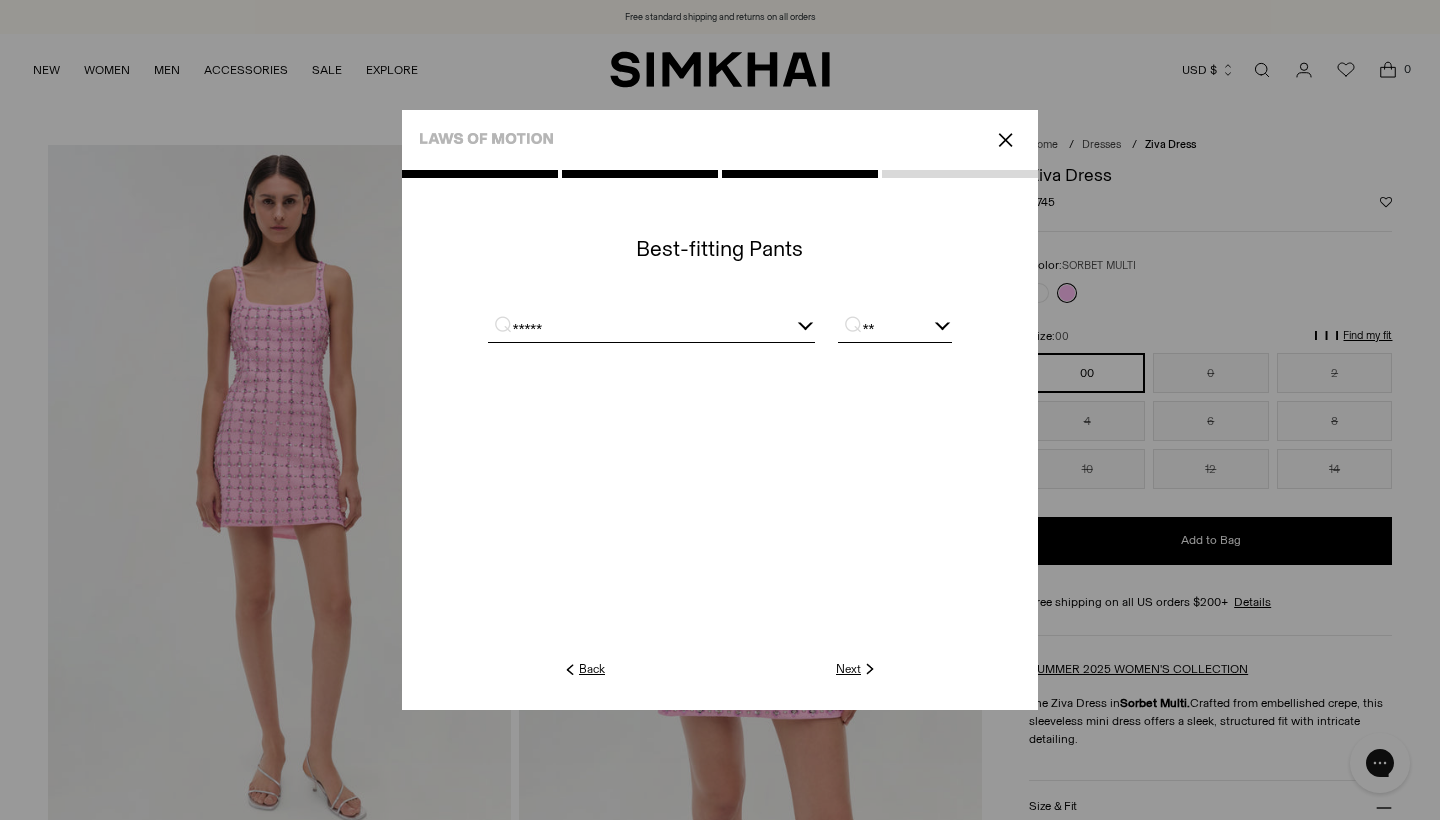 click on "Next" 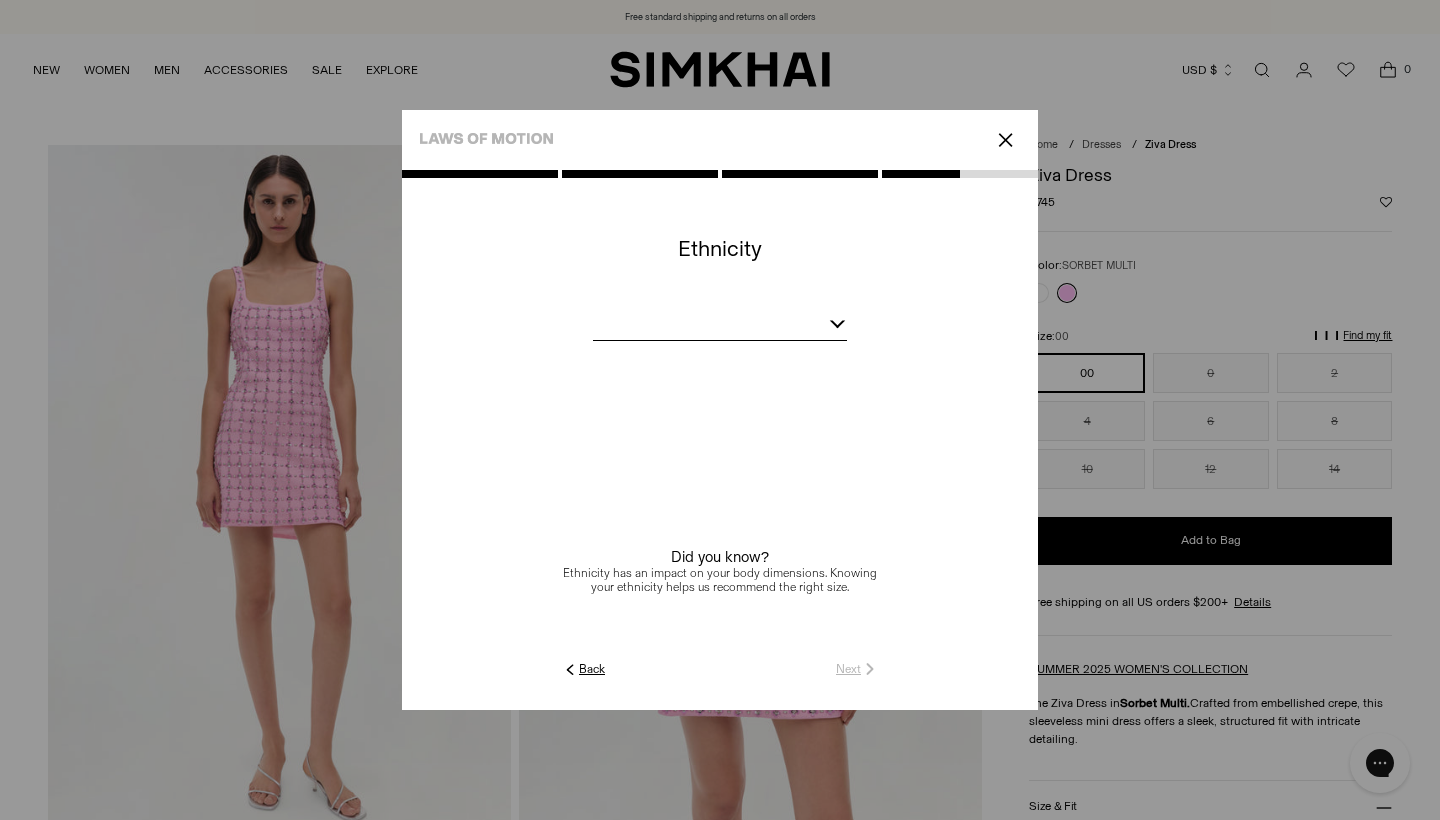 click at bounding box center (720, 327) 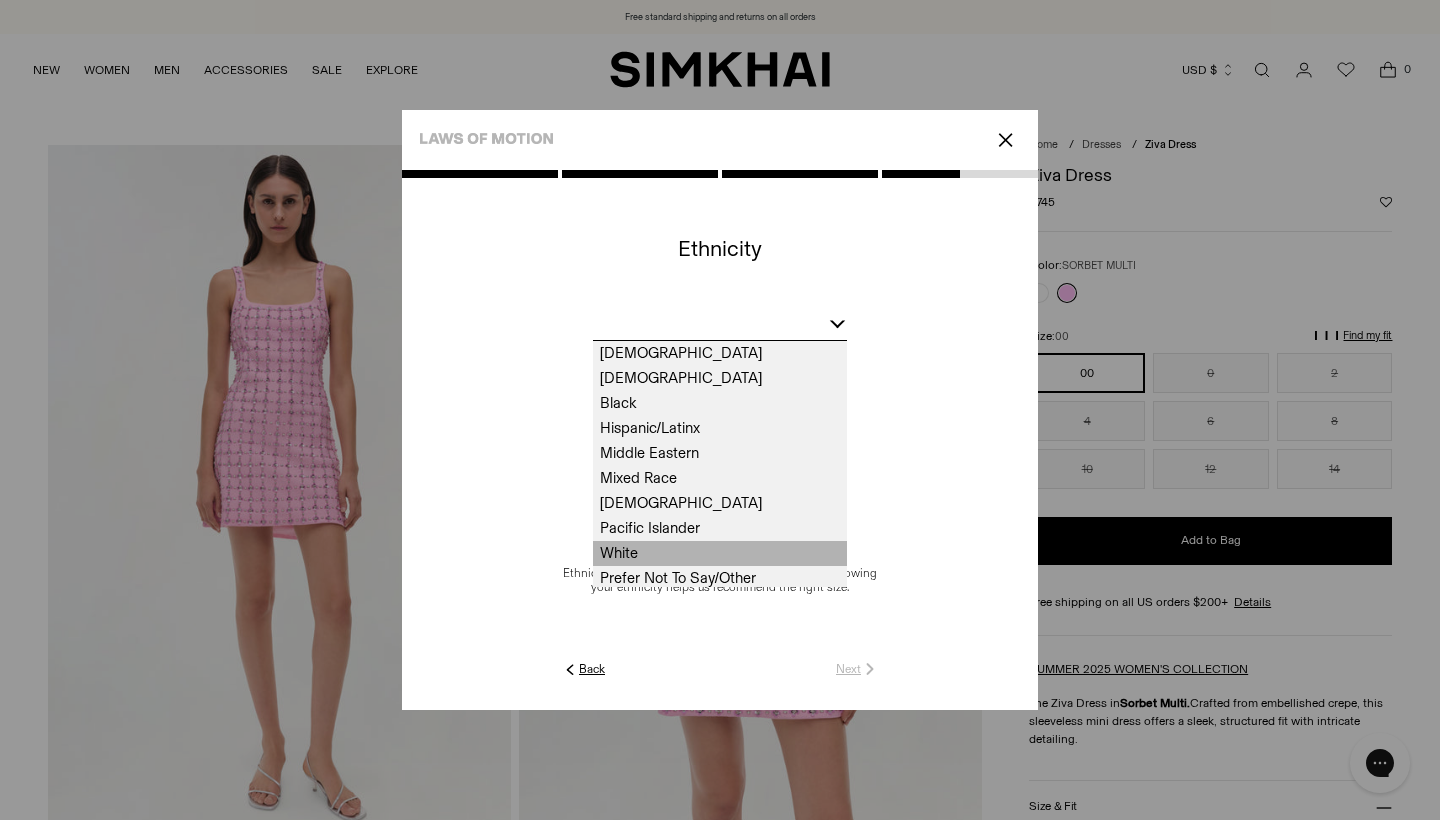 click on "White" at bounding box center (720, 553) 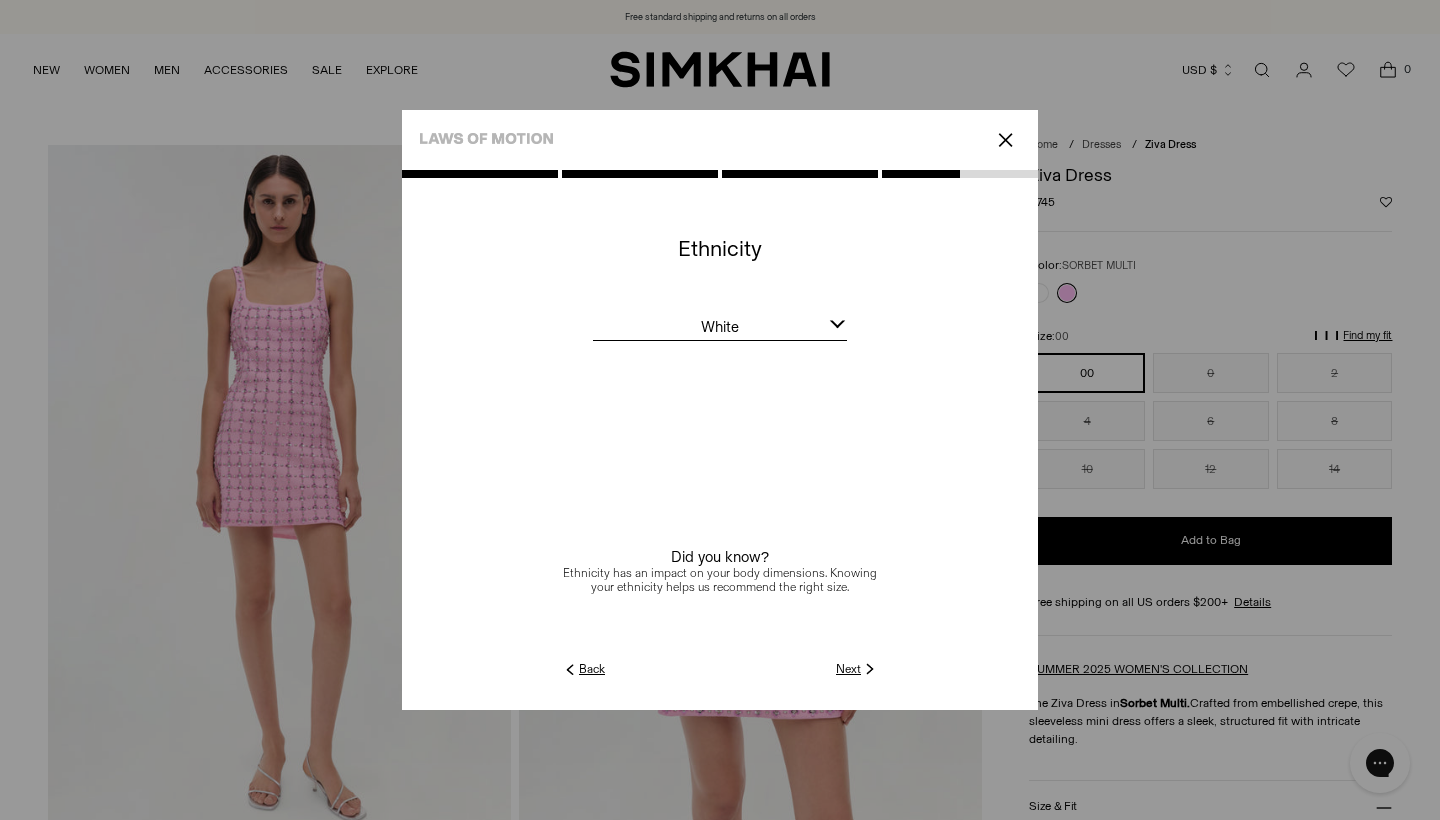 click on "Next" 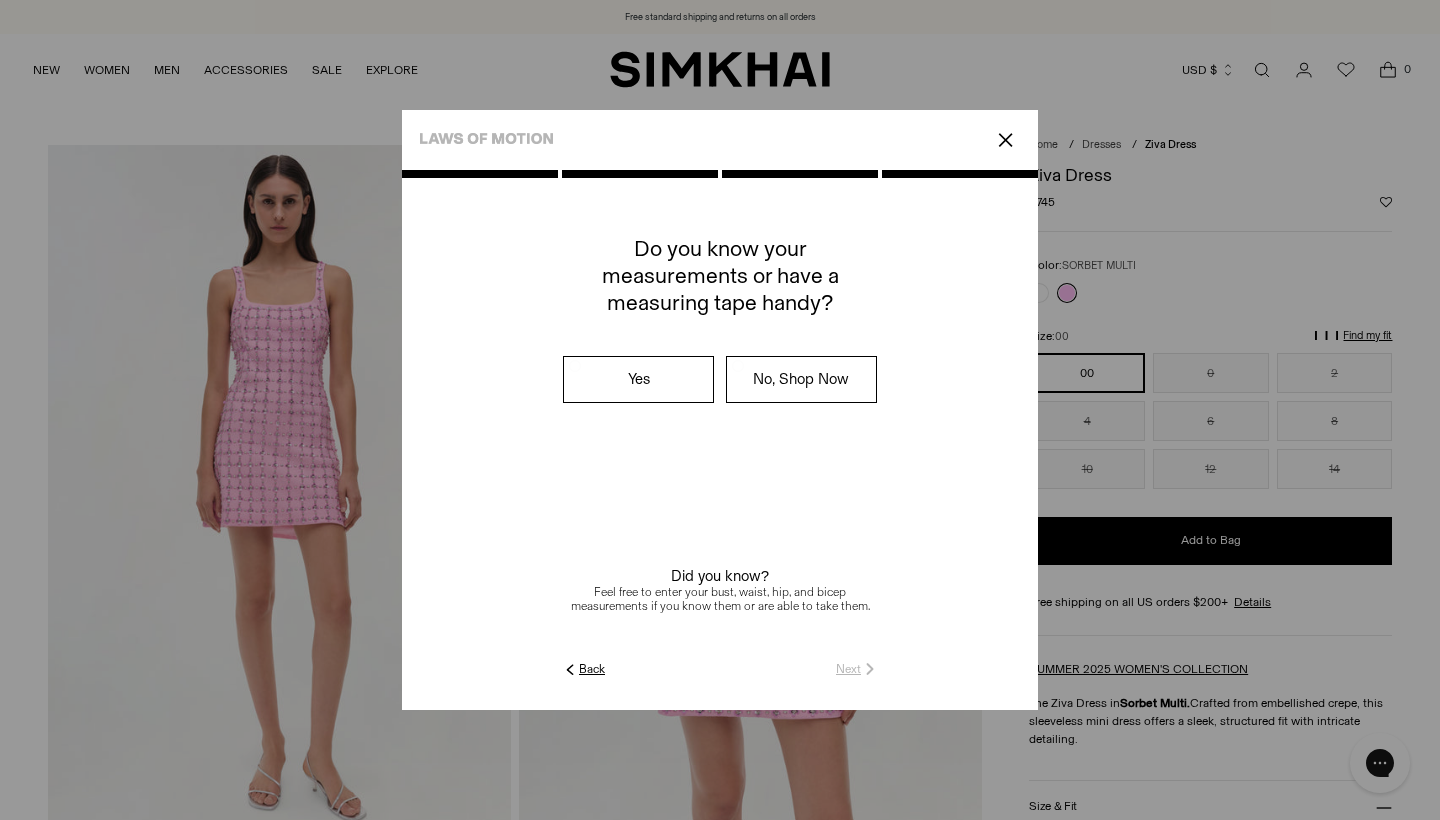 click on "No, Shop Now" at bounding box center (801, 379) 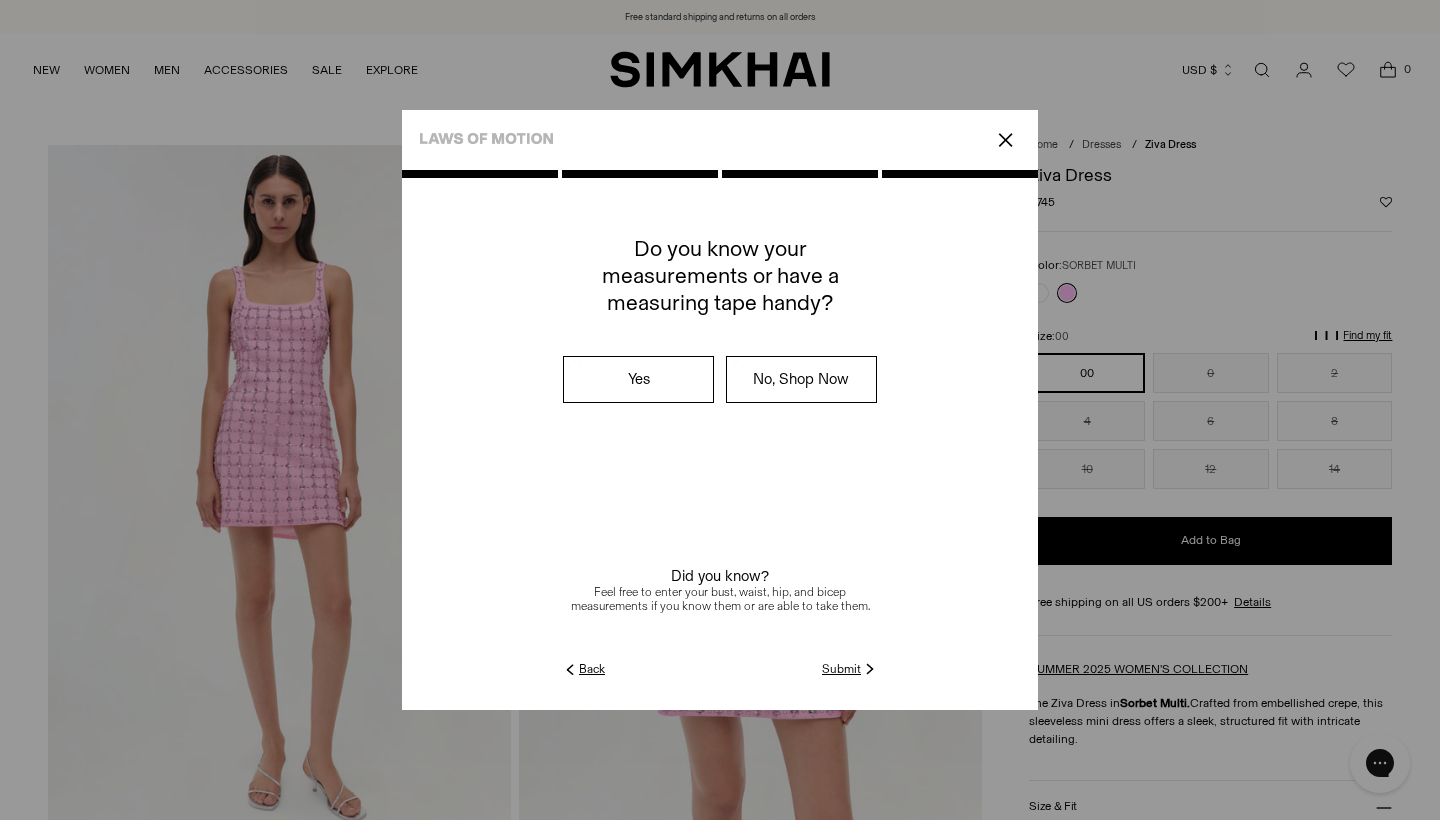 click on "Submit" 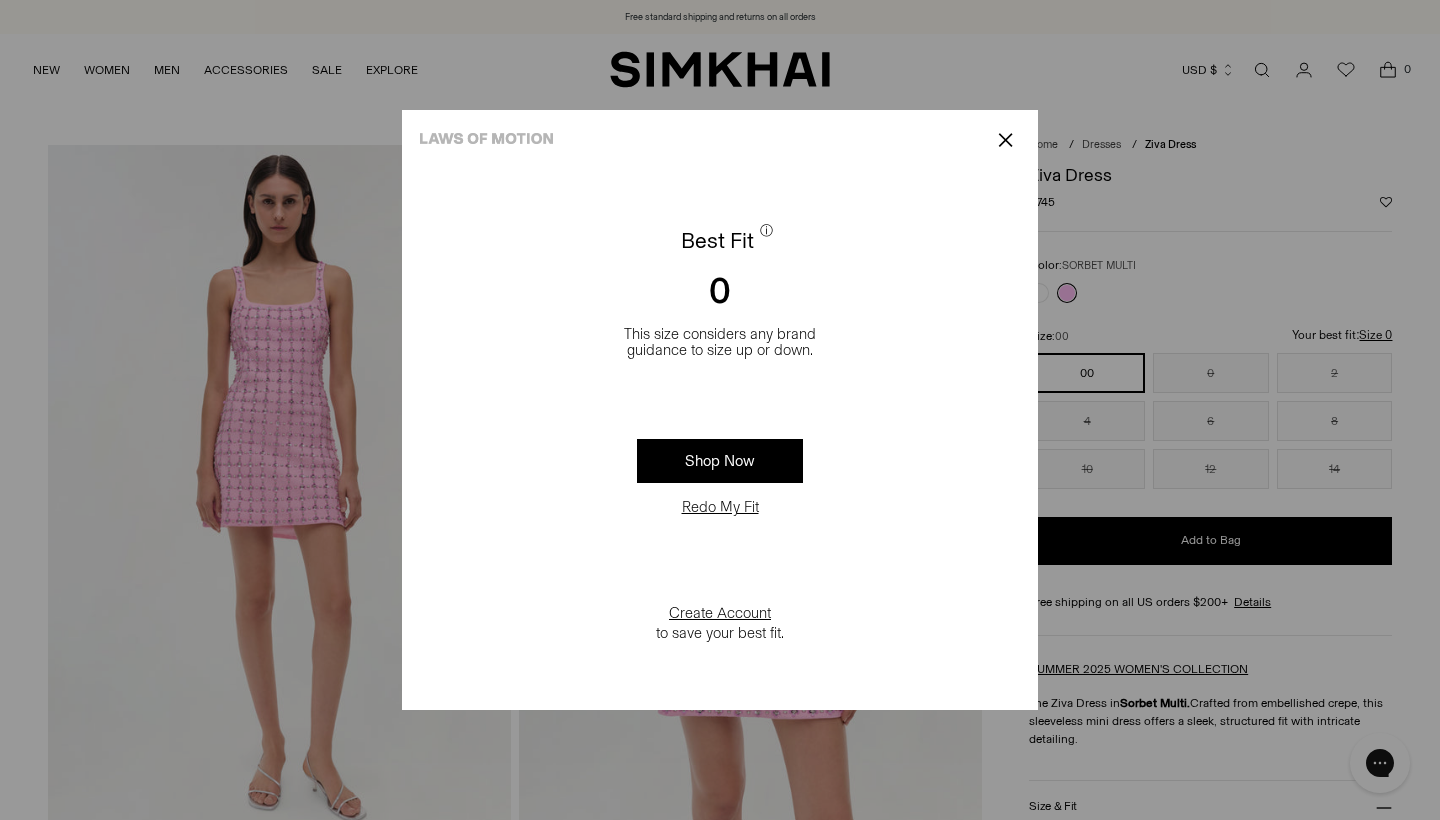 click on "Redo My Fit" at bounding box center (720, 507) 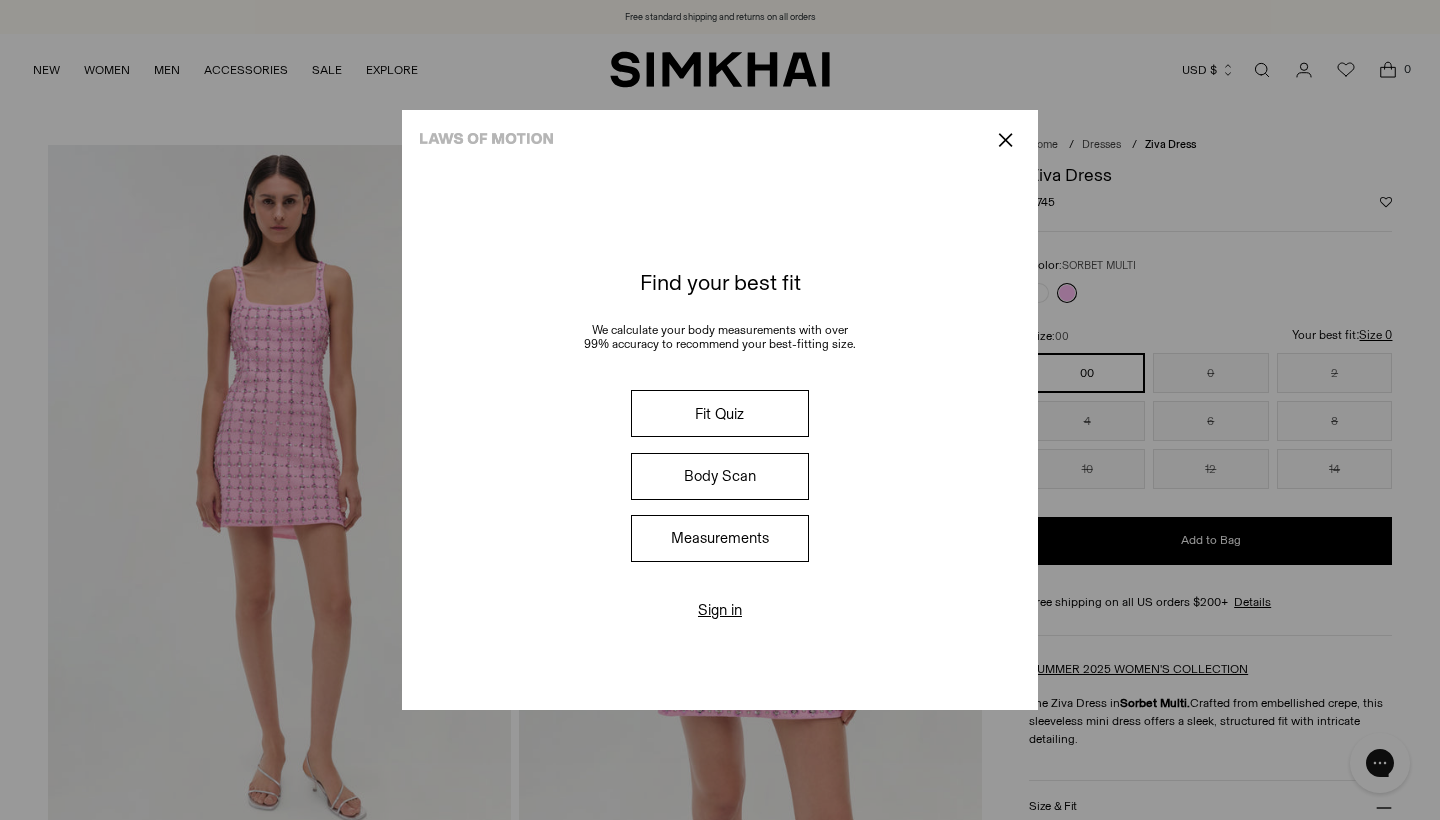 click on "Measurements" at bounding box center [720, 538] 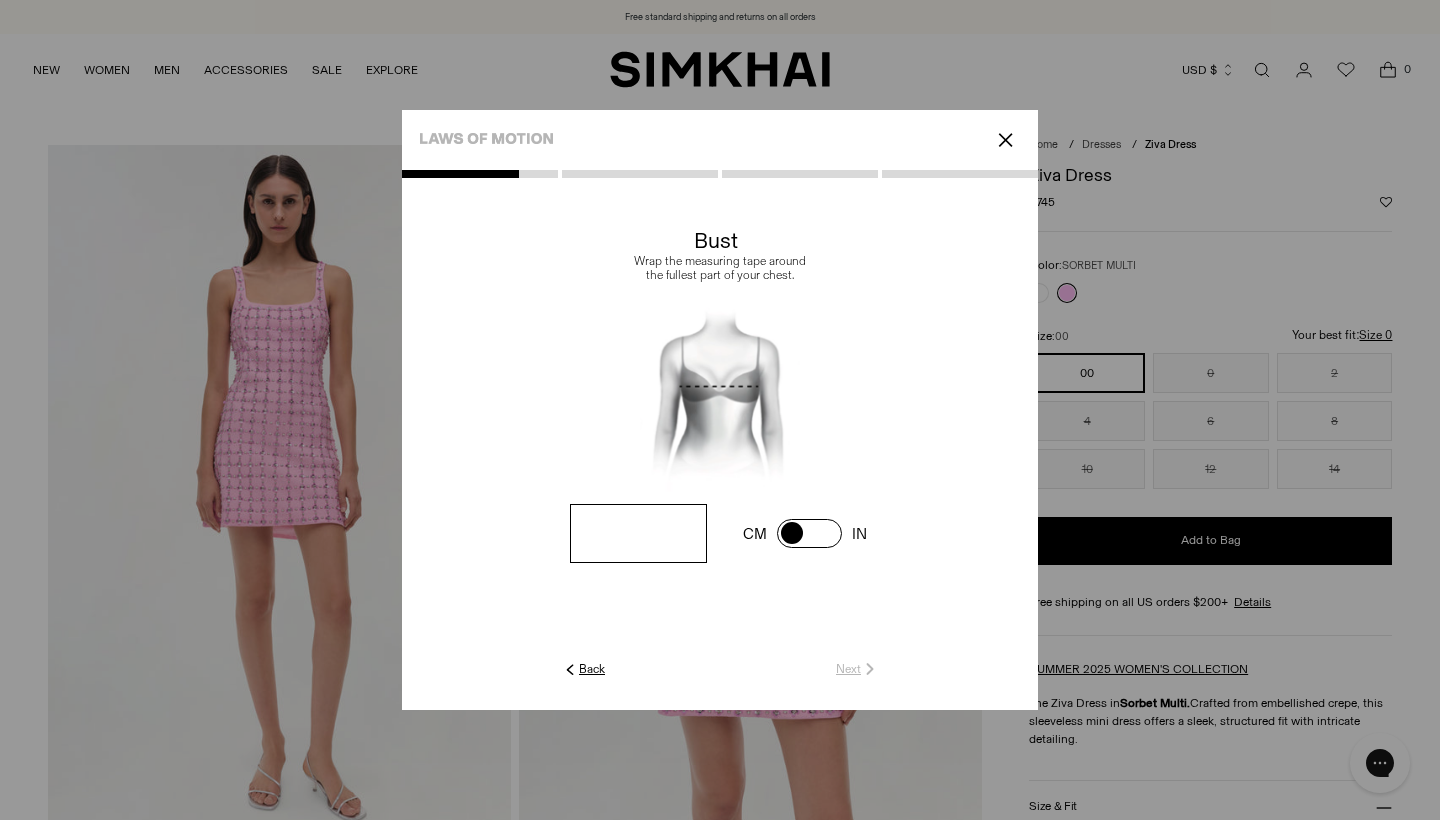 click on "✕" at bounding box center [1005, 140] 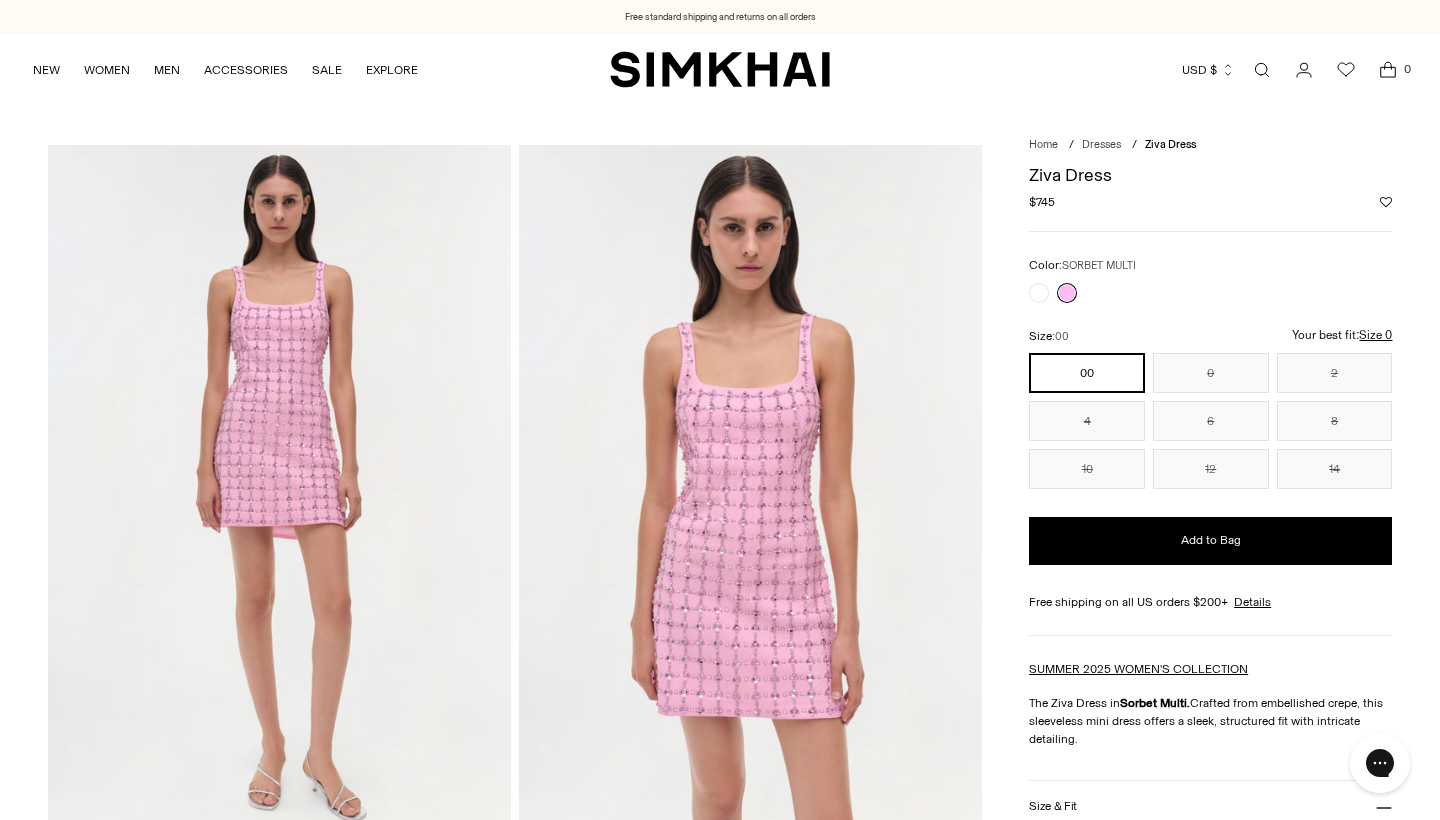 click on "Size 0" at bounding box center (1154, 346) 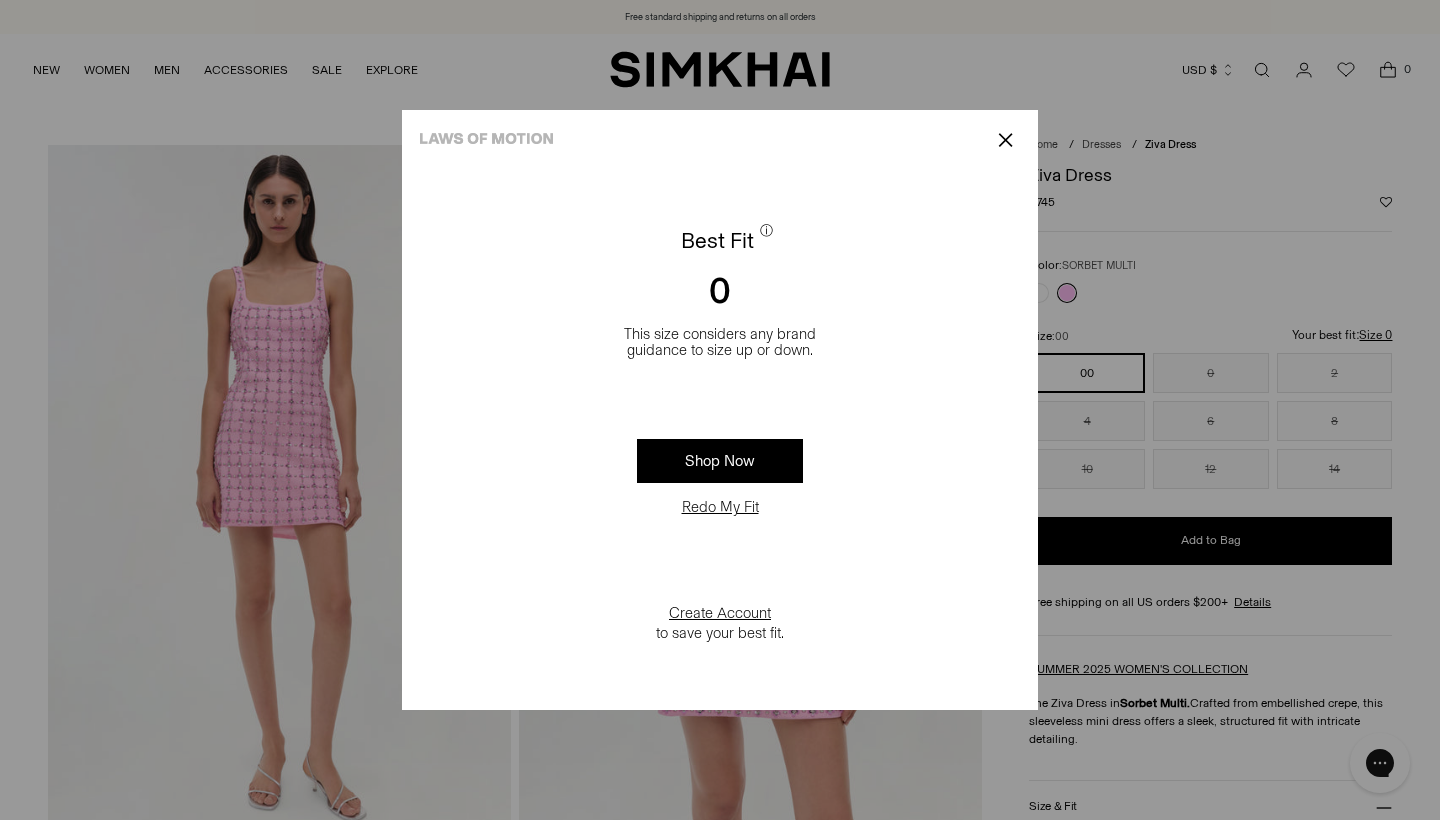 click on "Redo My Fit" at bounding box center (720, 507) 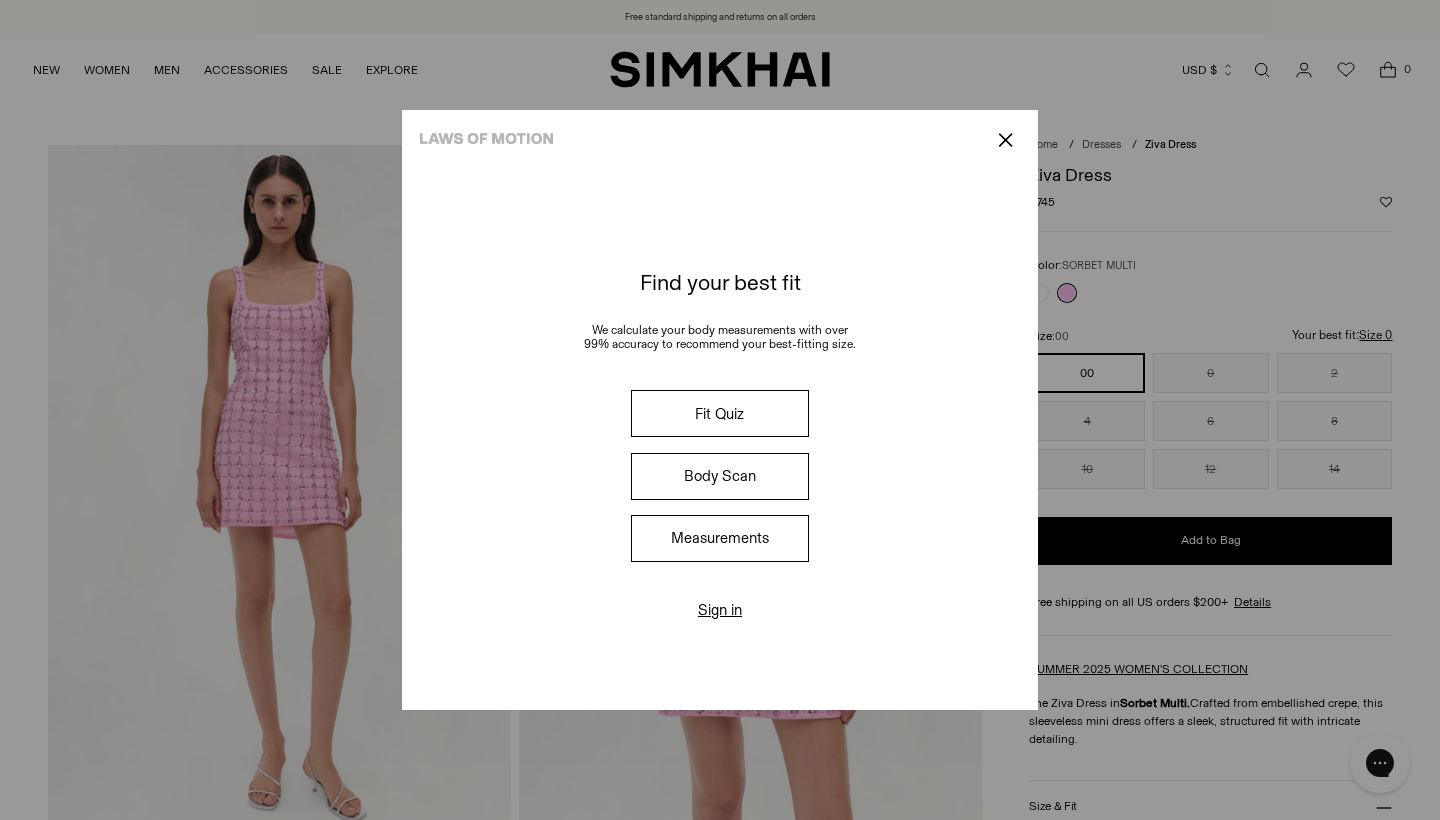 click on "Body Scan" at bounding box center [720, 476] 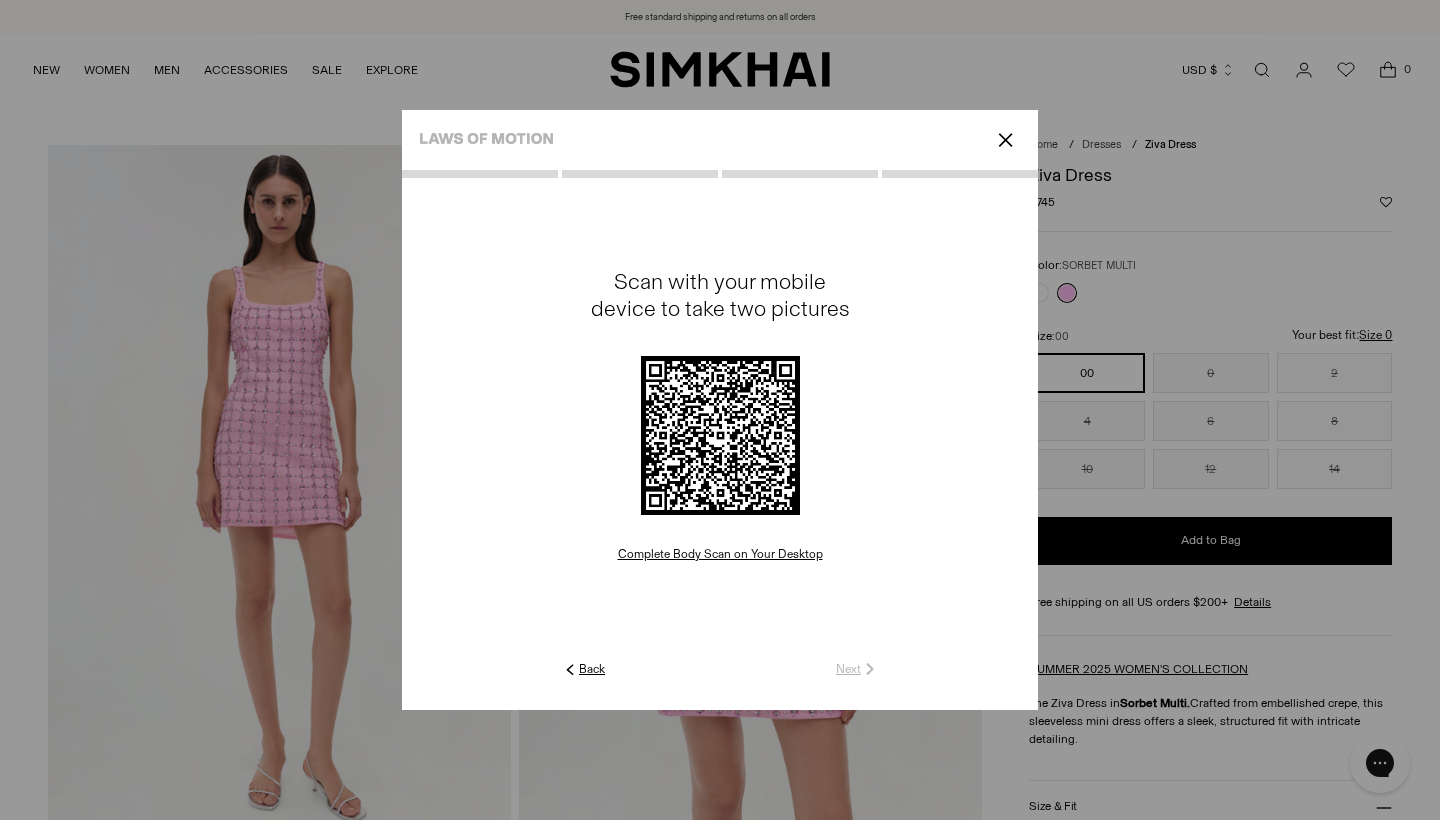 click on "✕" at bounding box center (1005, 140) 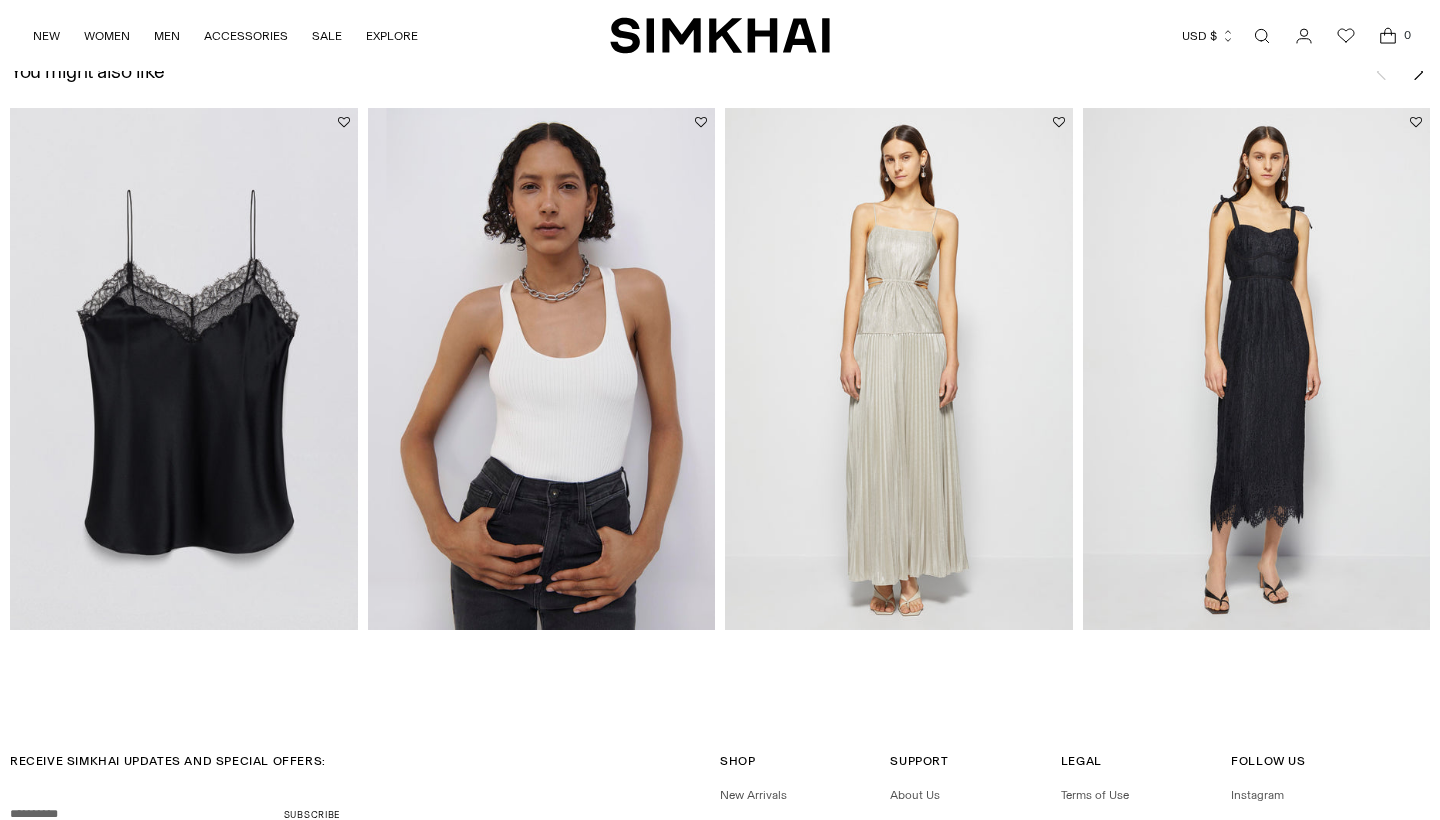 scroll, scrollTop: 2260, scrollLeft: 0, axis: vertical 